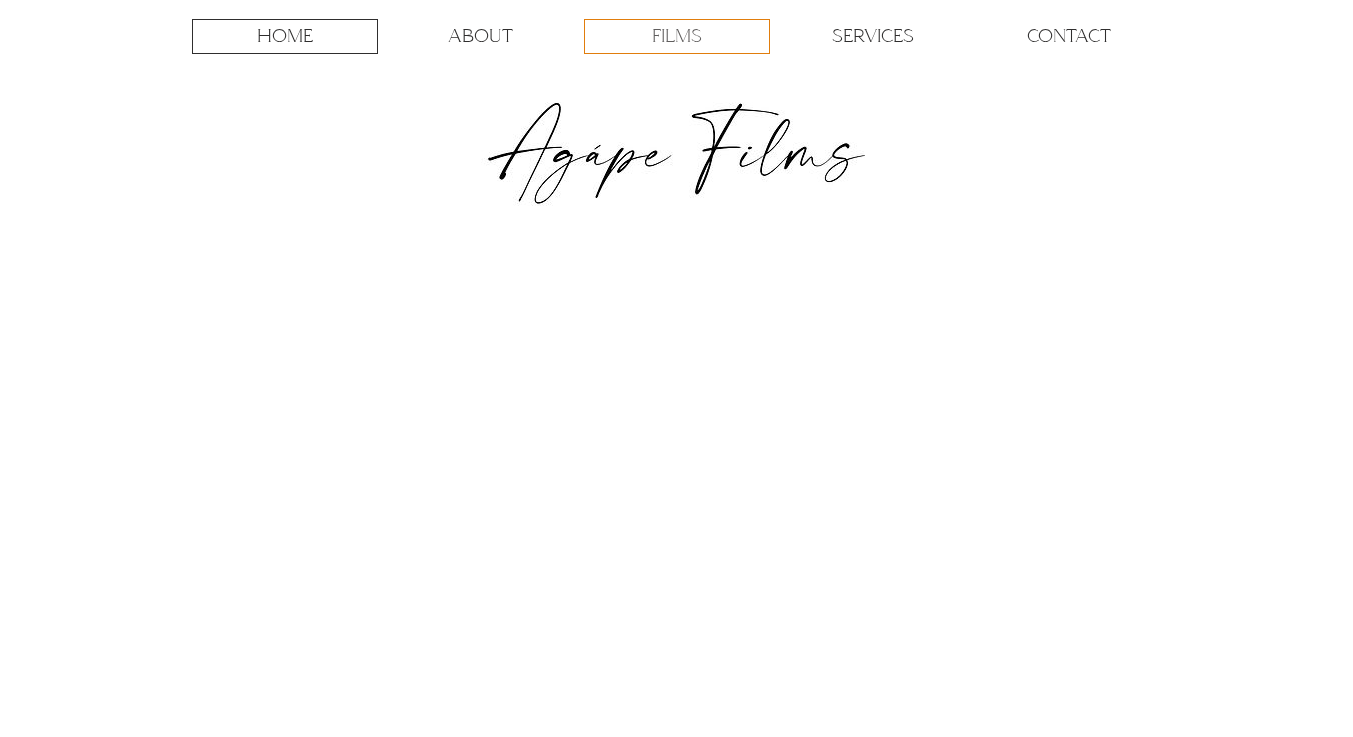 scroll, scrollTop: 0, scrollLeft: 0, axis: both 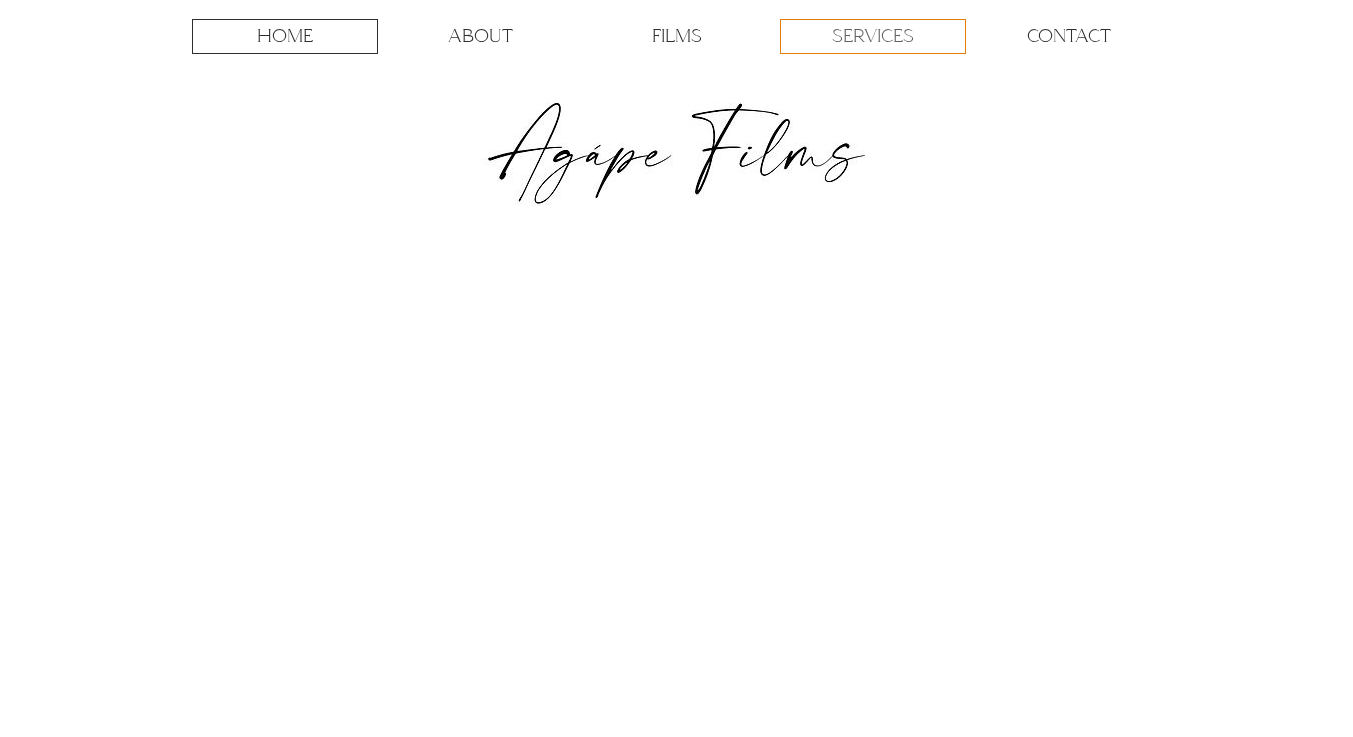click on "SERVICES" at bounding box center [873, 36] 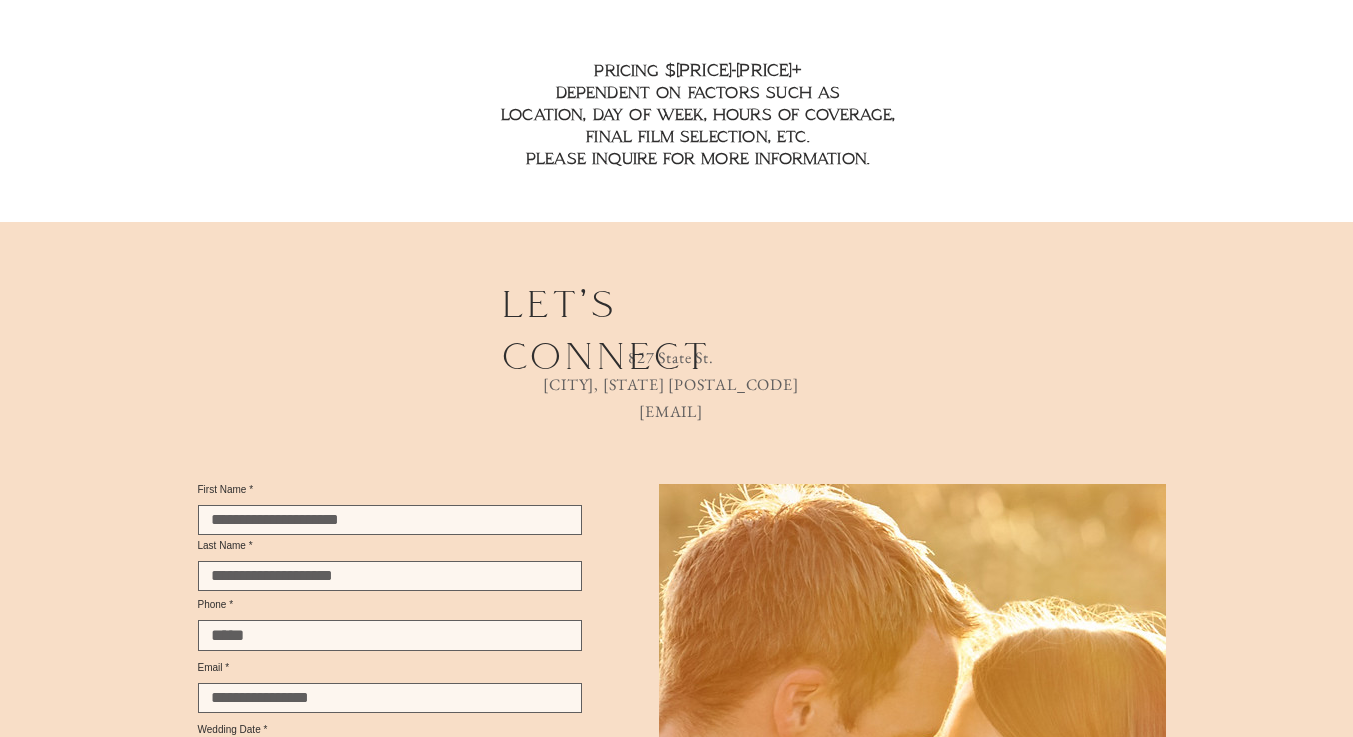 scroll, scrollTop: 3304, scrollLeft: 0, axis: vertical 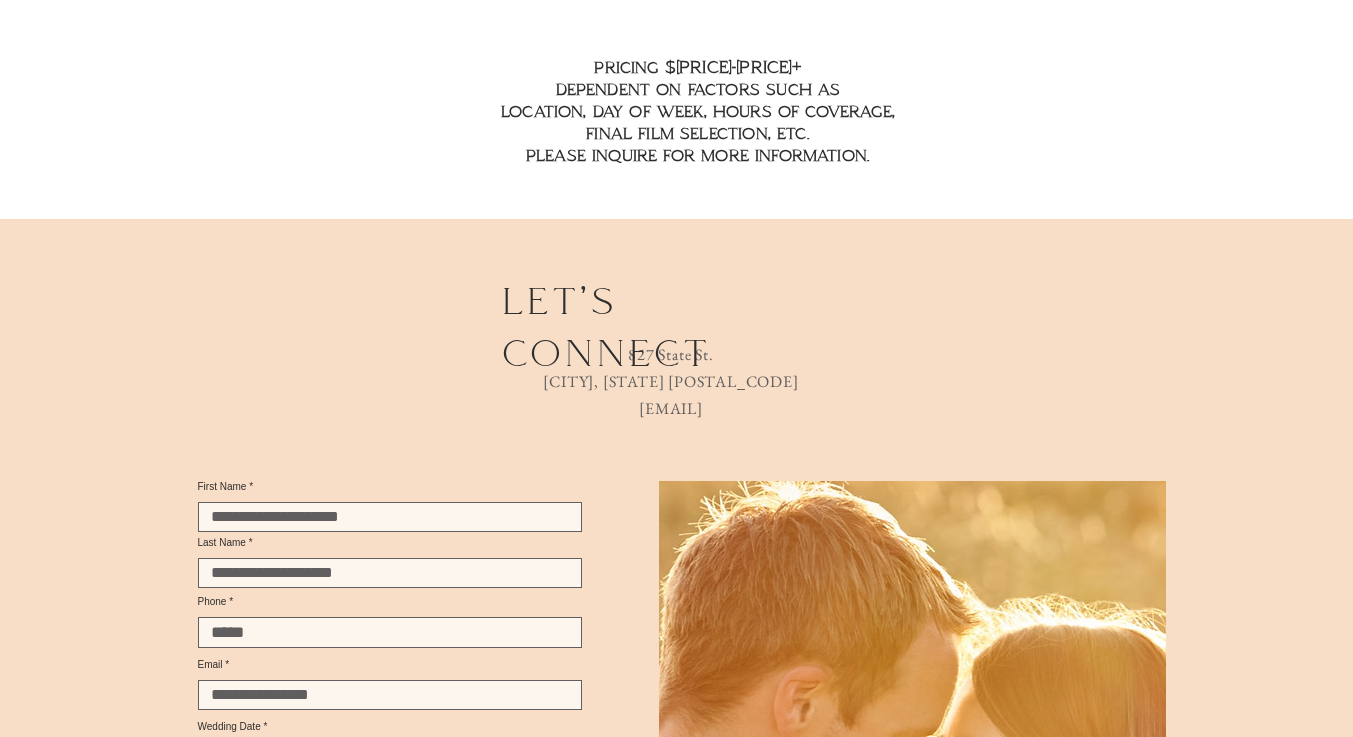 drag, startPoint x: 748, startPoint y: 409, endPoint x: 603, endPoint y: 417, distance: 145.22052 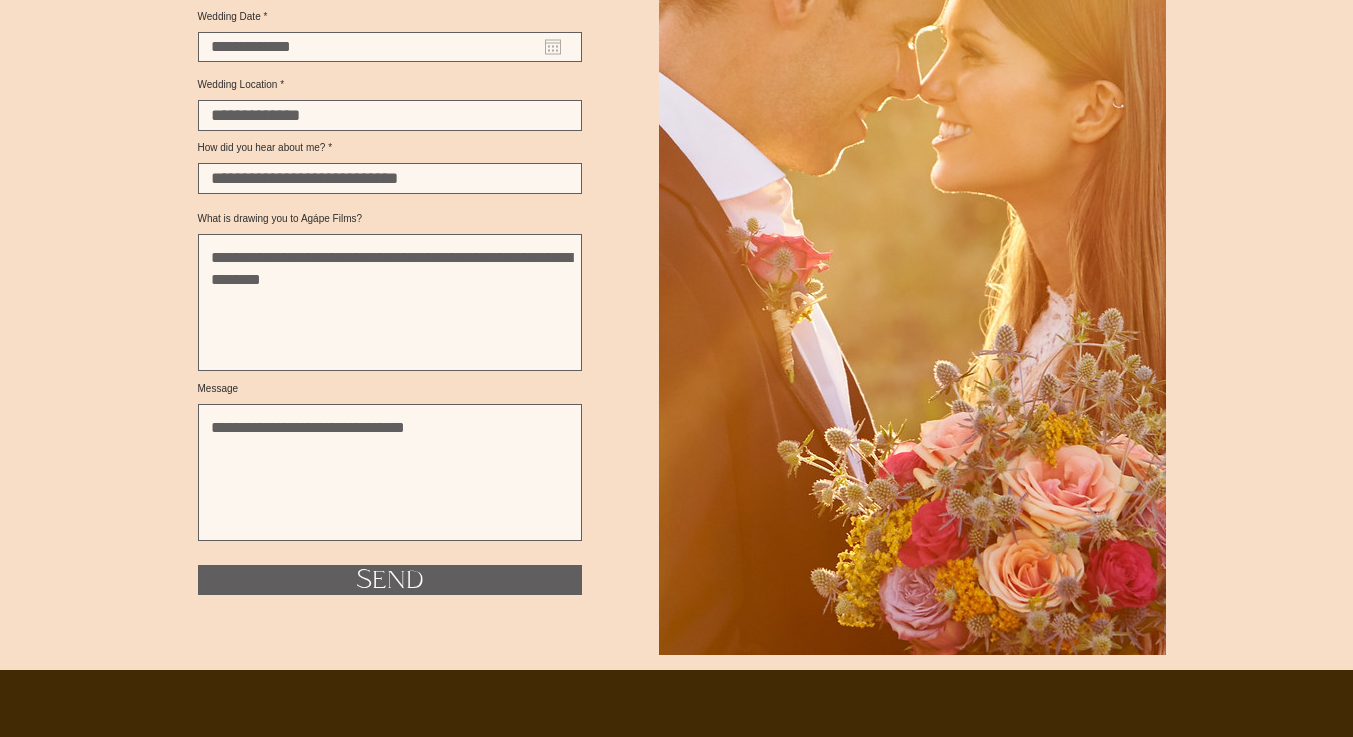 scroll, scrollTop: 4166, scrollLeft: 0, axis: vertical 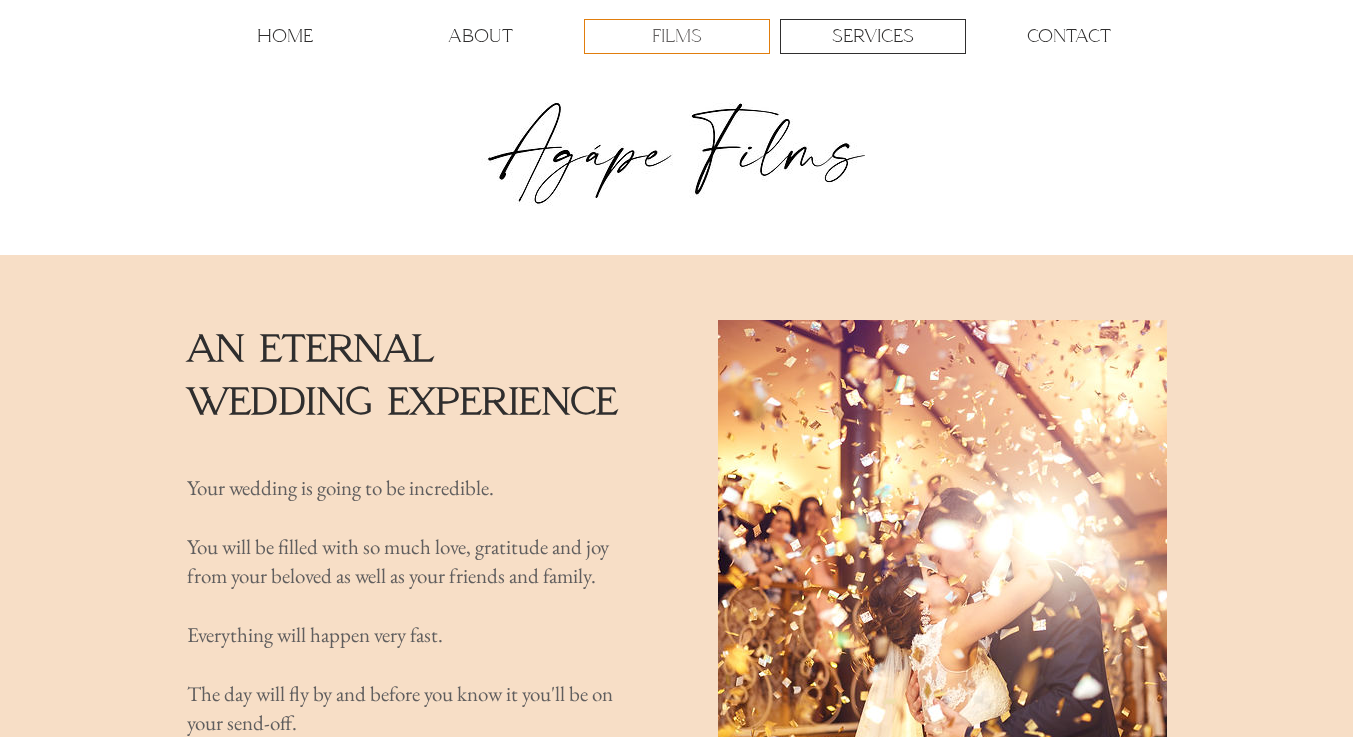click on "FILMS" at bounding box center [677, 36] 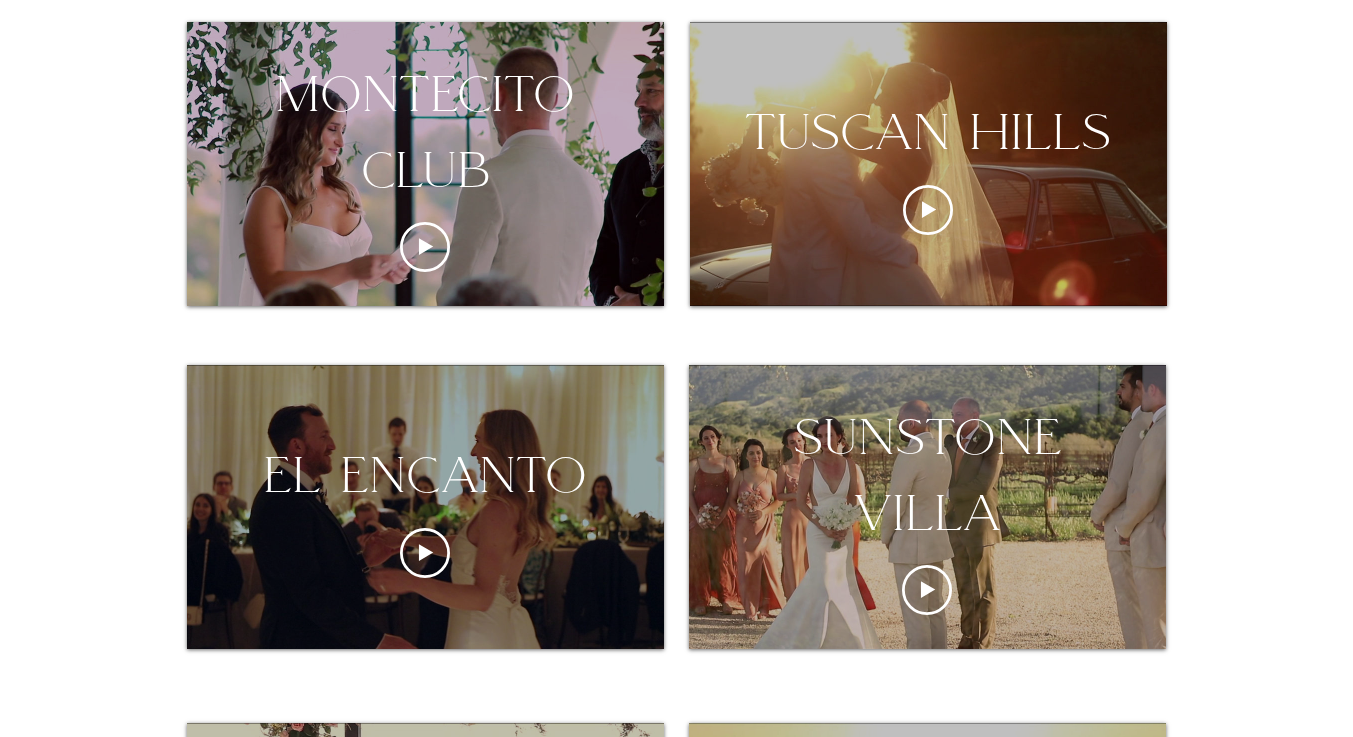 scroll, scrollTop: 0, scrollLeft: 0, axis: both 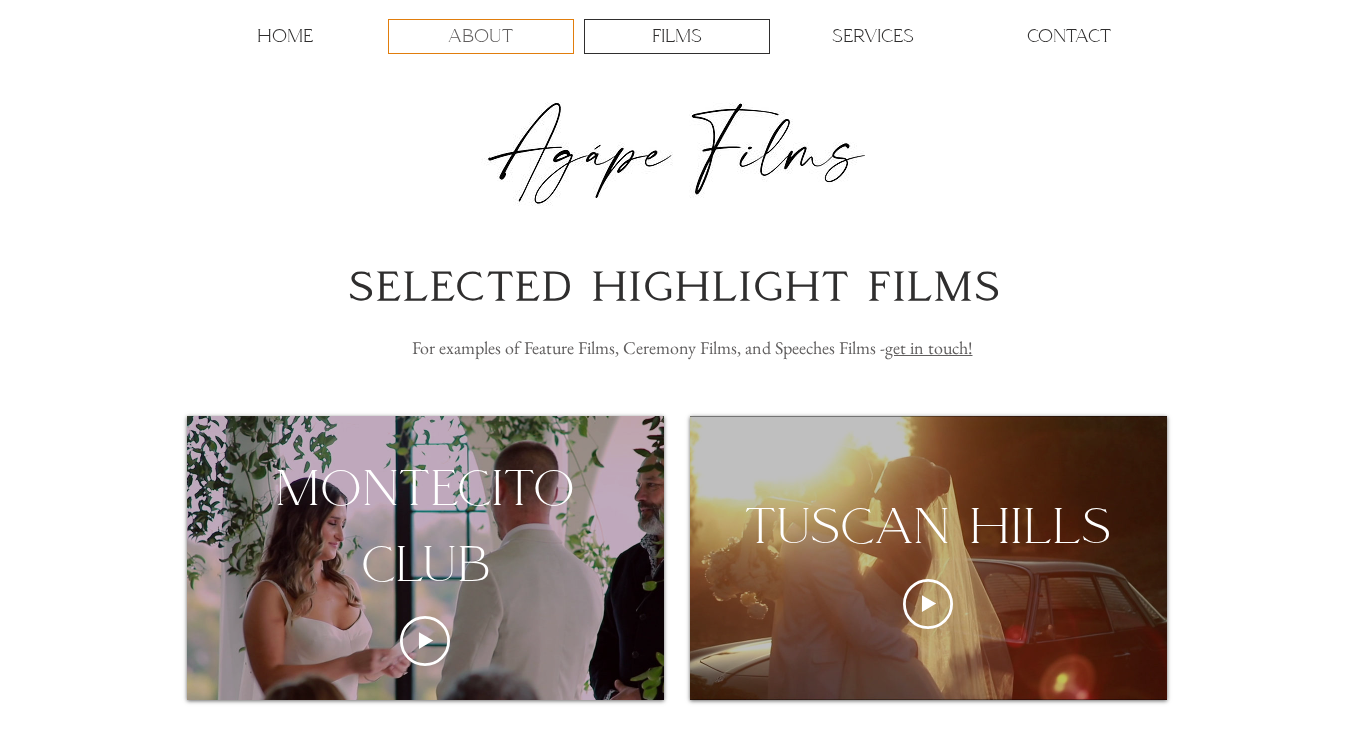 click on "ABOUT" at bounding box center [480, 36] 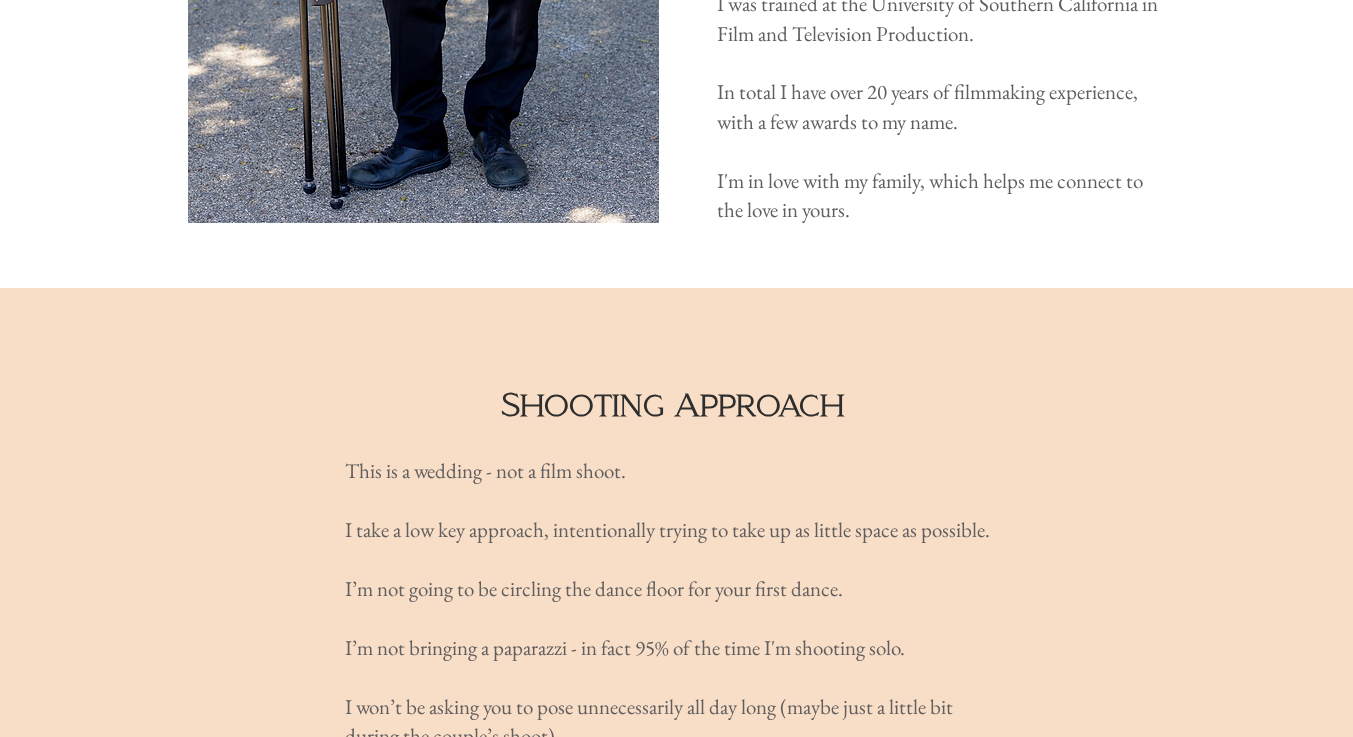 scroll, scrollTop: 0, scrollLeft: 0, axis: both 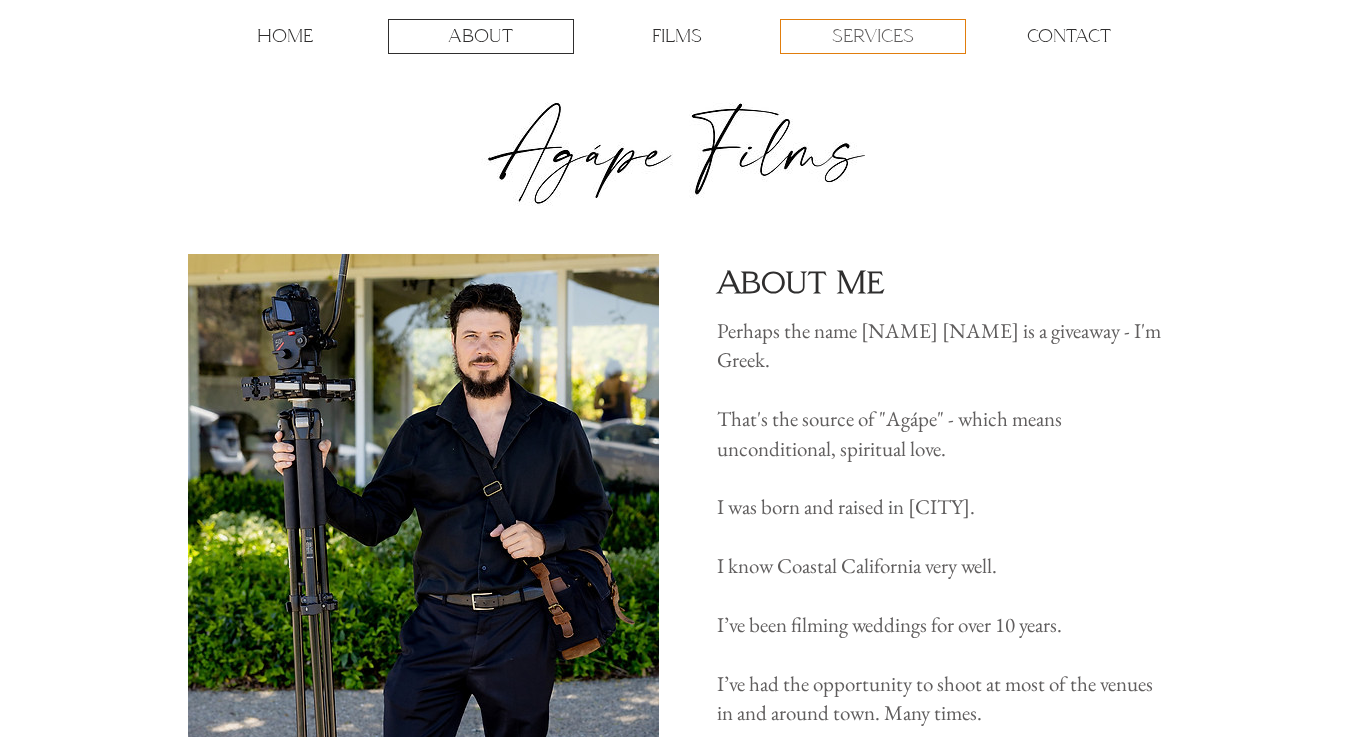 click on "SERVICES" at bounding box center [873, 36] 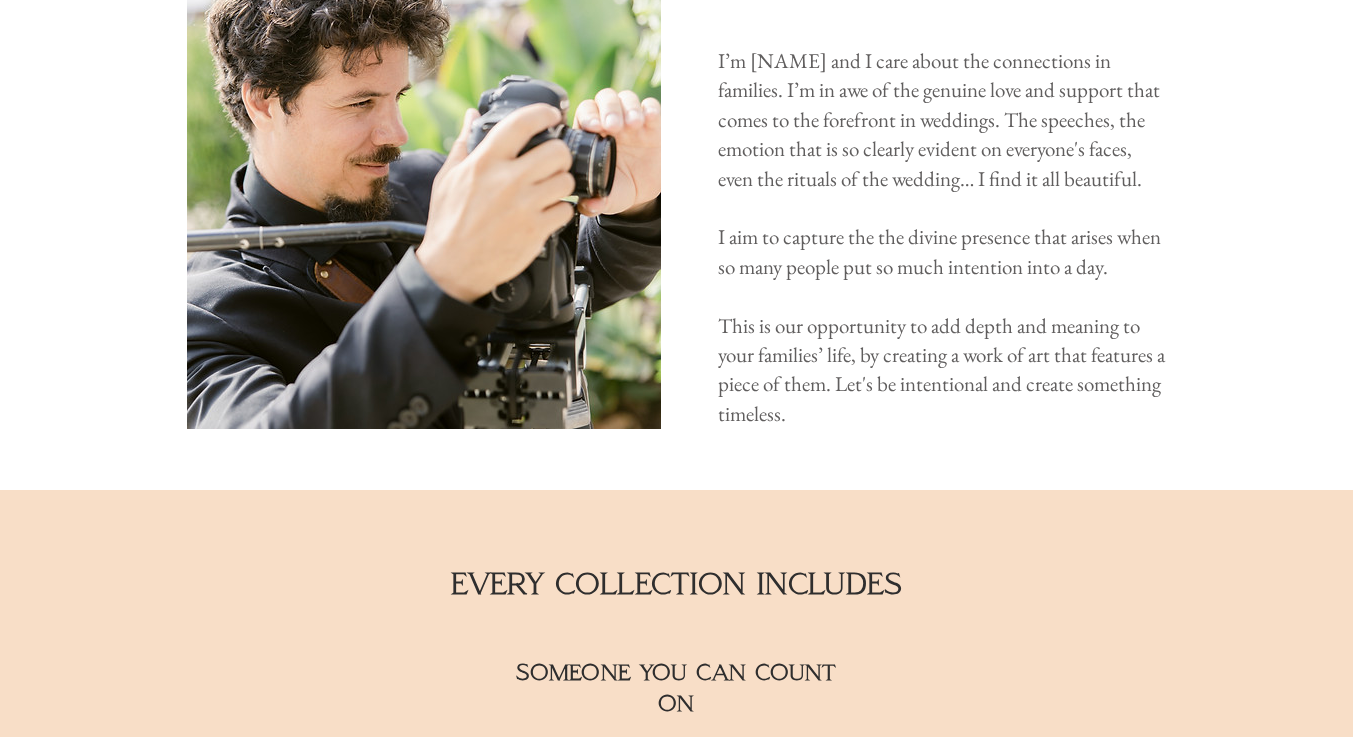 scroll, scrollTop: 944, scrollLeft: 0, axis: vertical 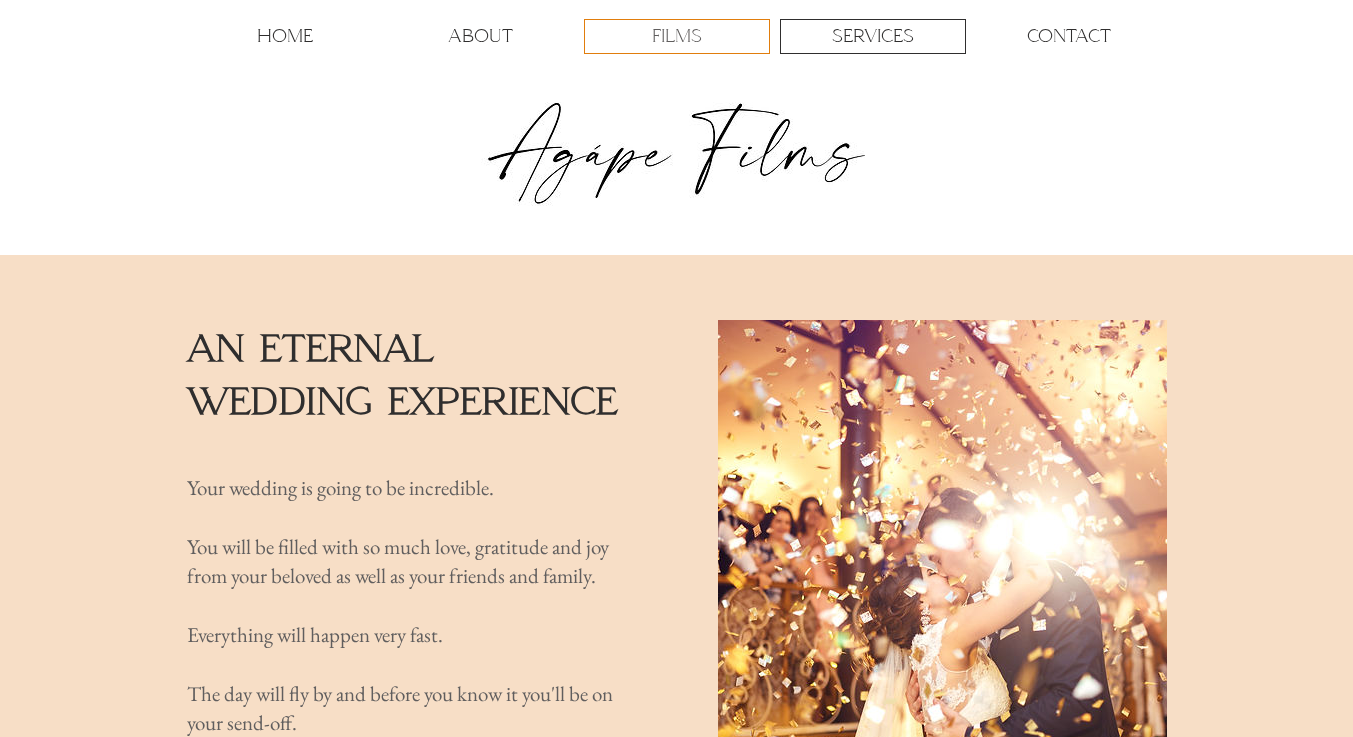 click on "FILMS" at bounding box center [677, 36] 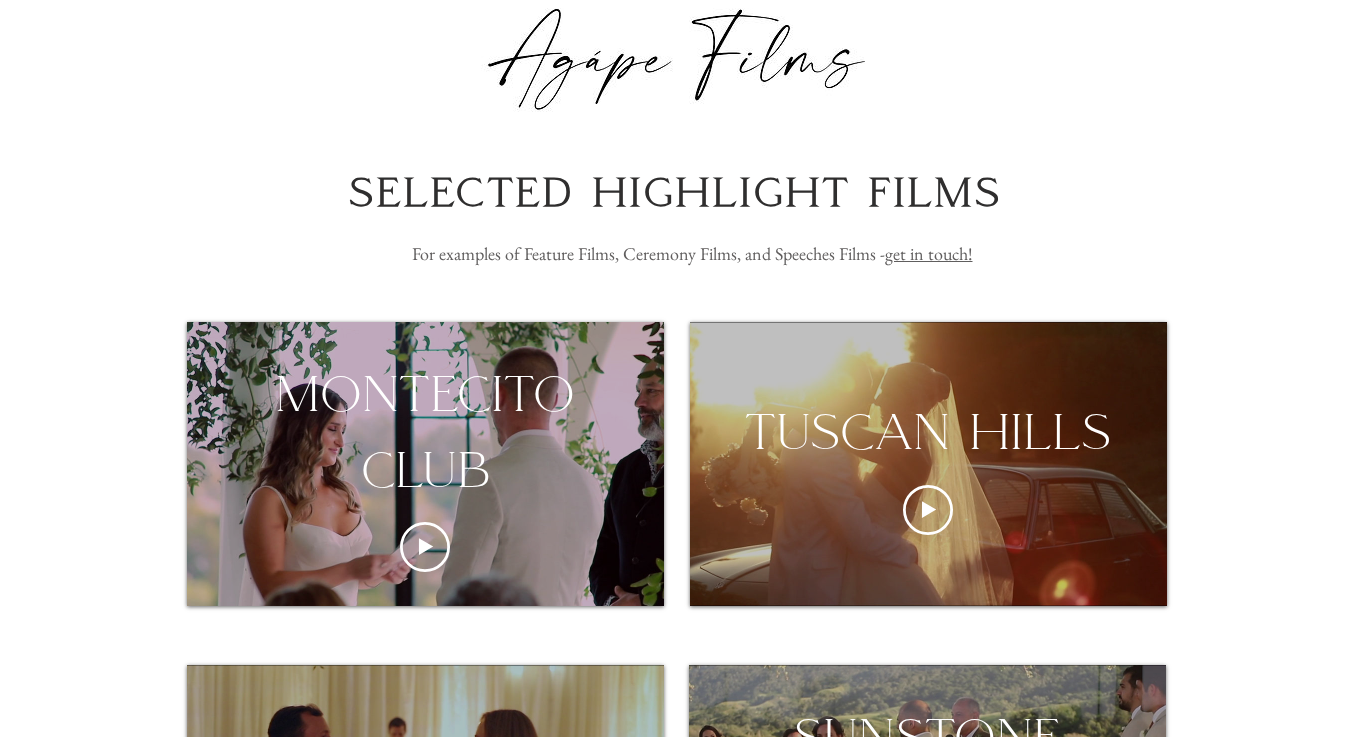 scroll, scrollTop: 0, scrollLeft: 0, axis: both 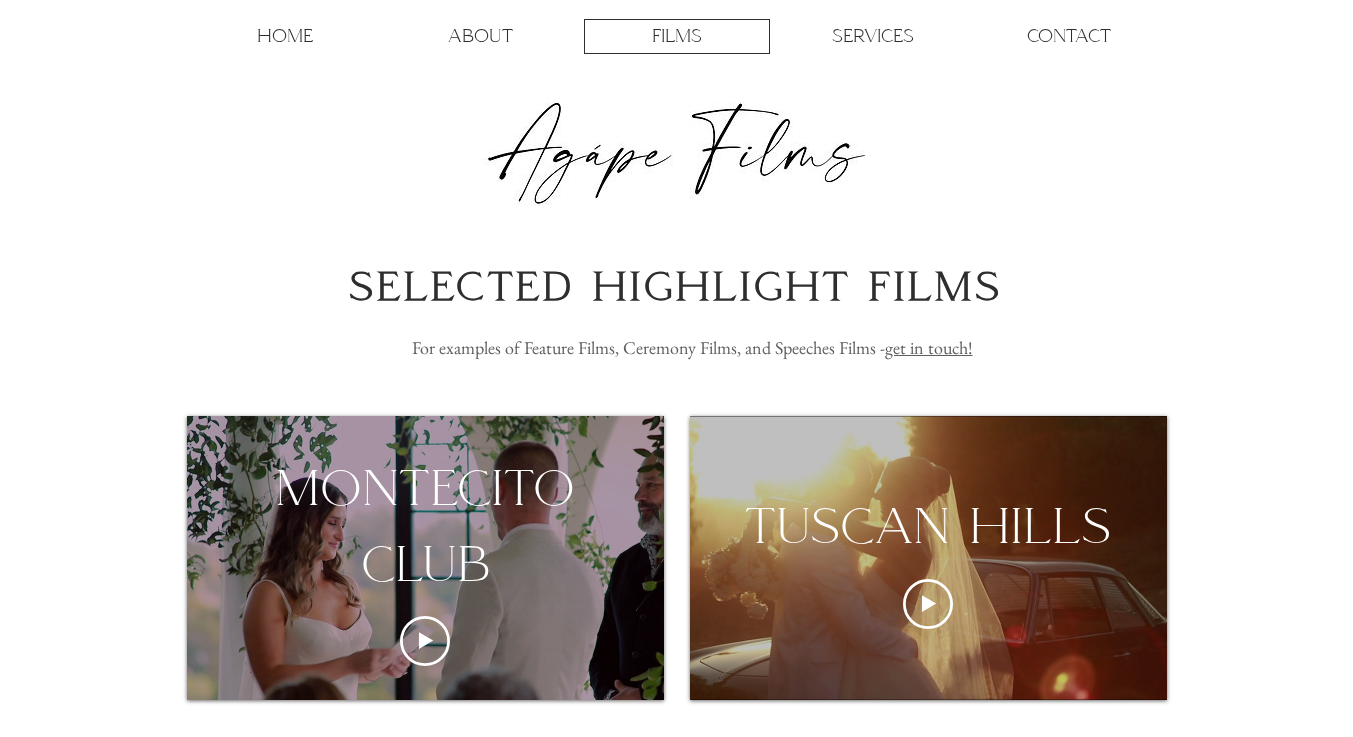 click on "montecito club" at bounding box center [425, 525] 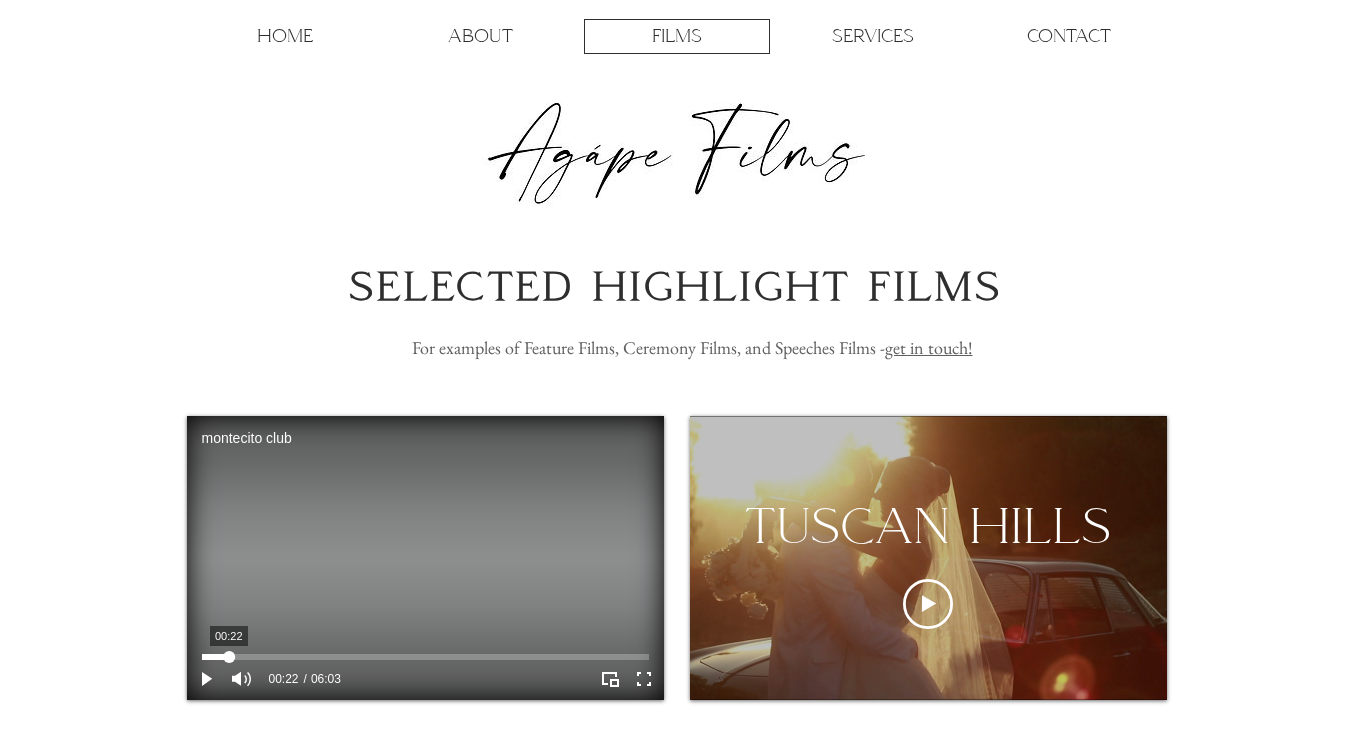 click at bounding box center [425, 657] 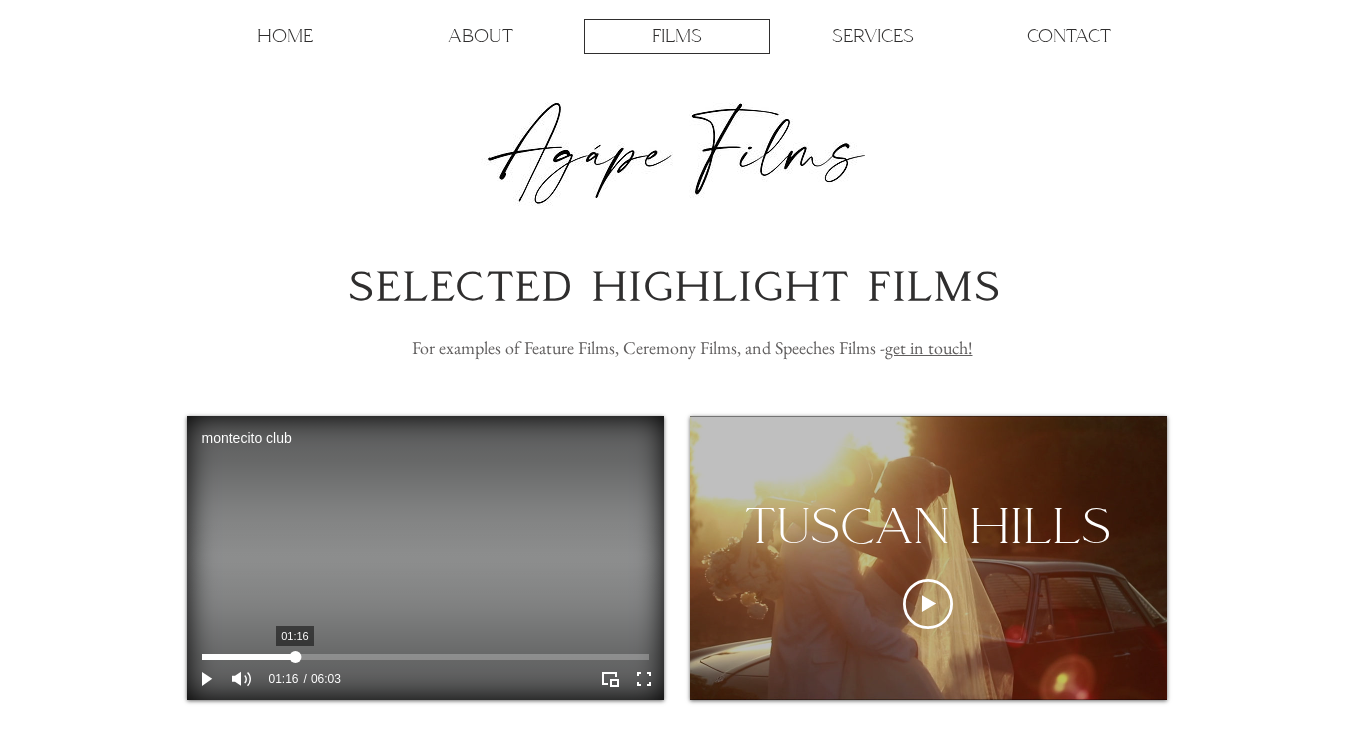 drag, startPoint x: 232, startPoint y: 655, endPoint x: 304, endPoint y: 655, distance: 72 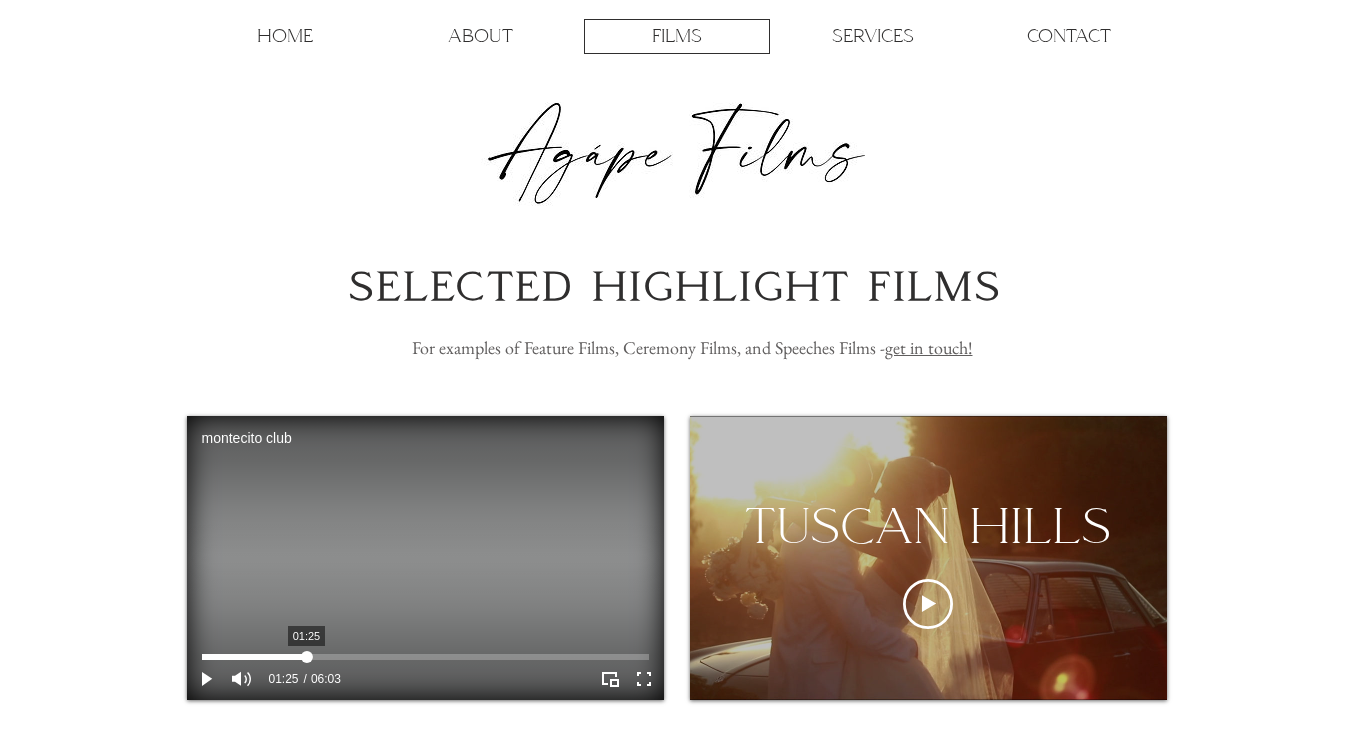 click at bounding box center [306, 657] 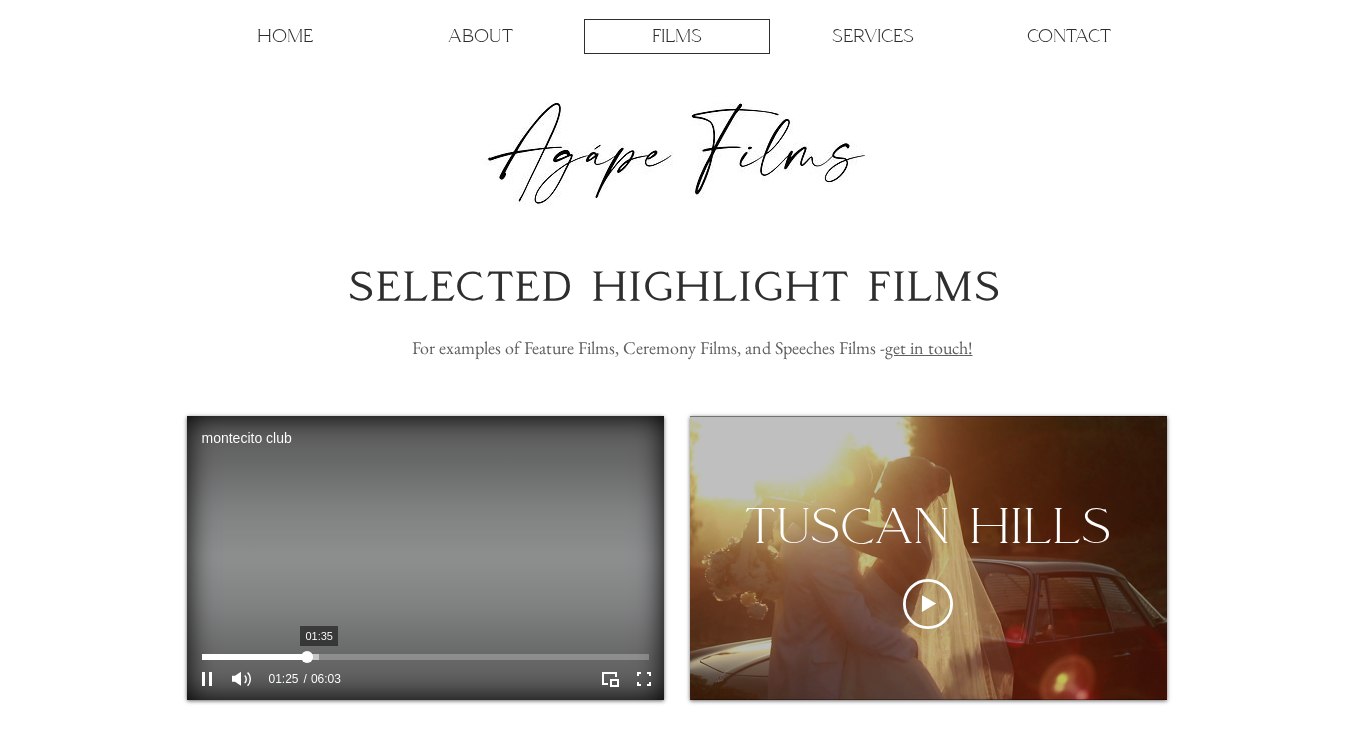 click at bounding box center (425, 657) 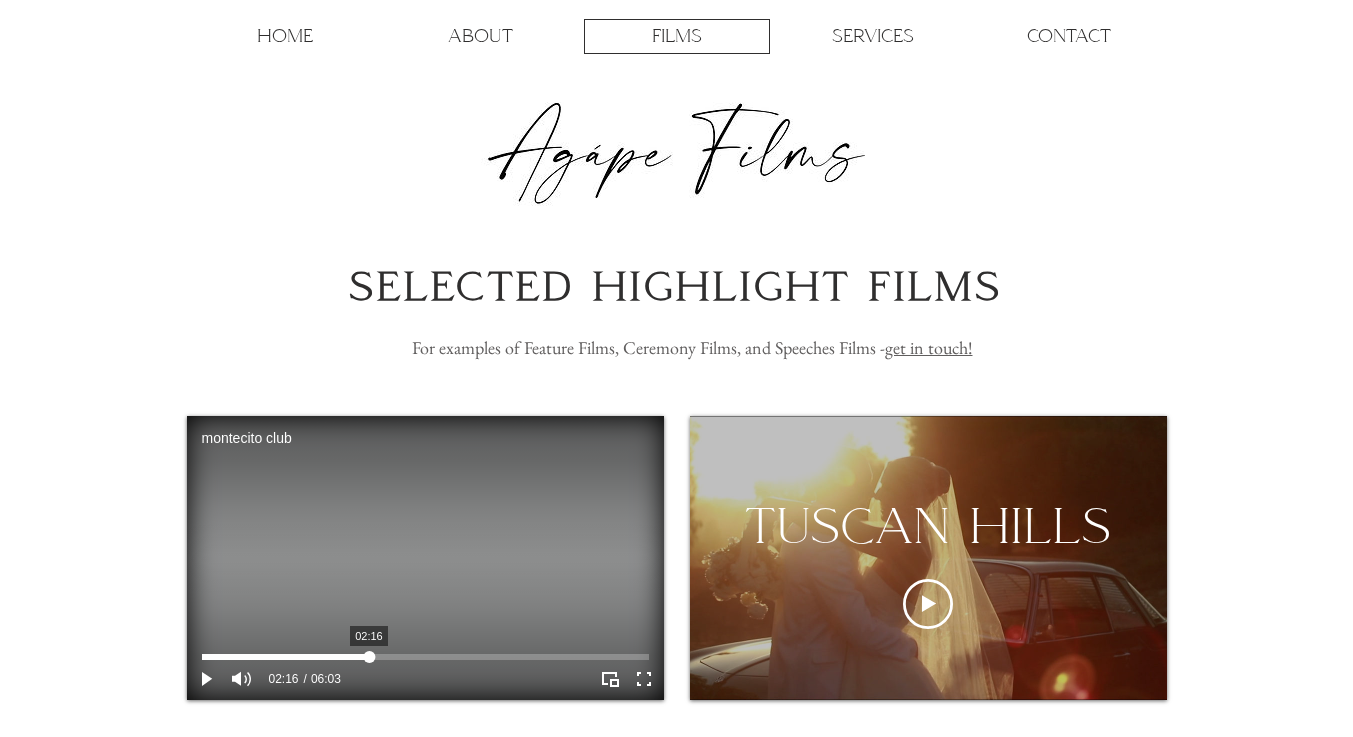 click at bounding box center [425, 657] 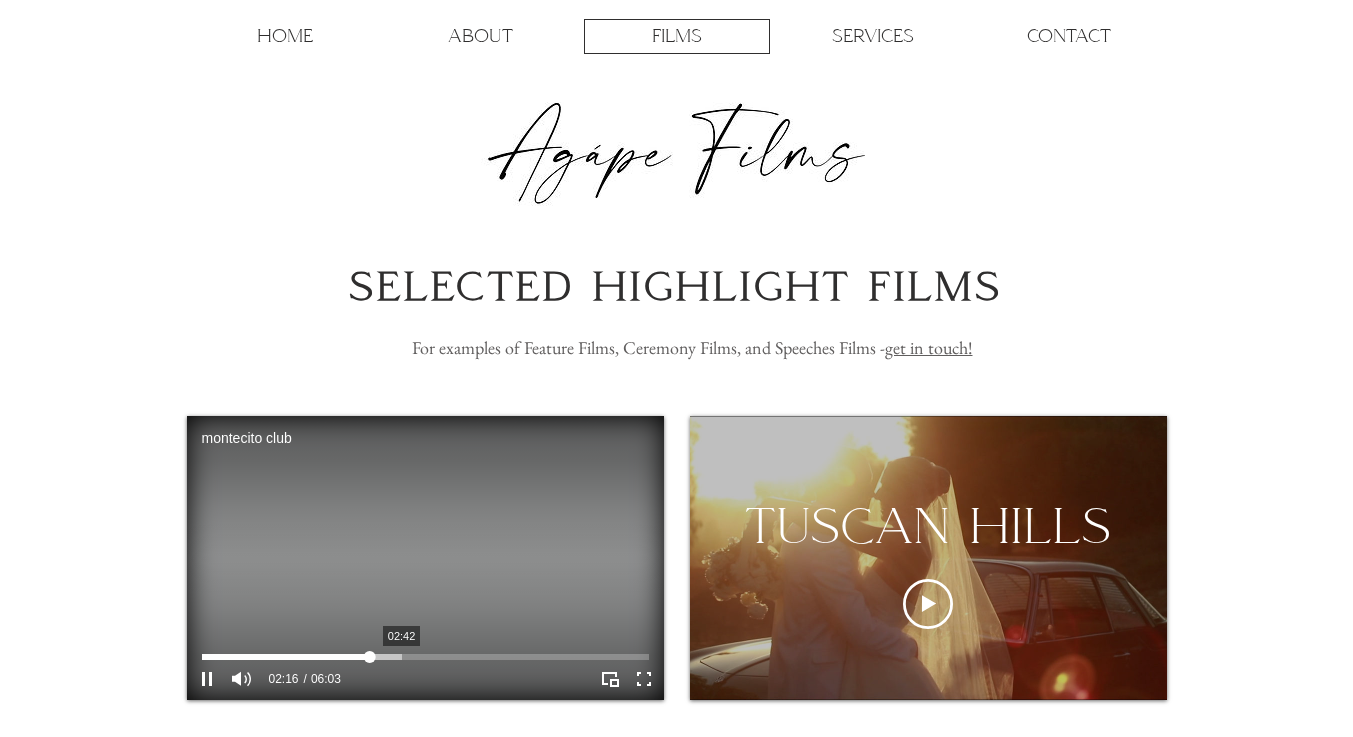 click at bounding box center (425, 657) 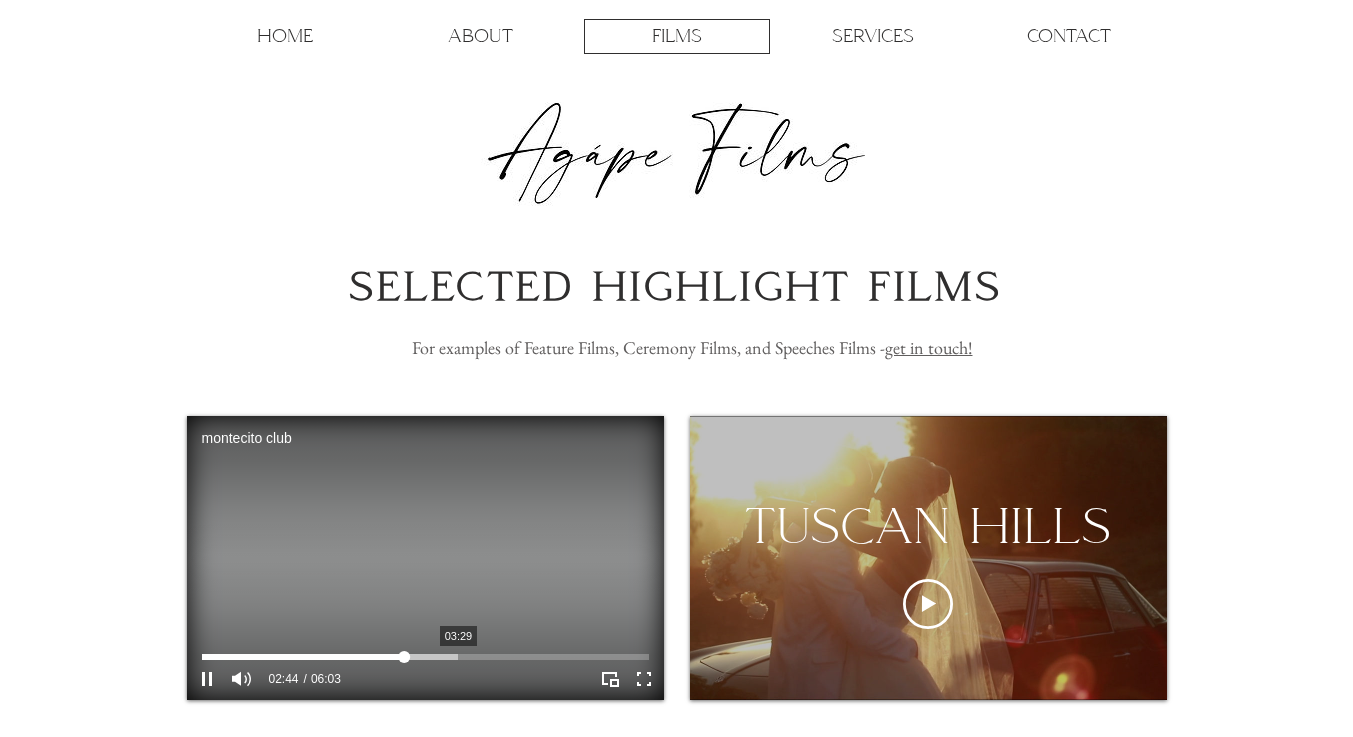 click at bounding box center (425, 657) 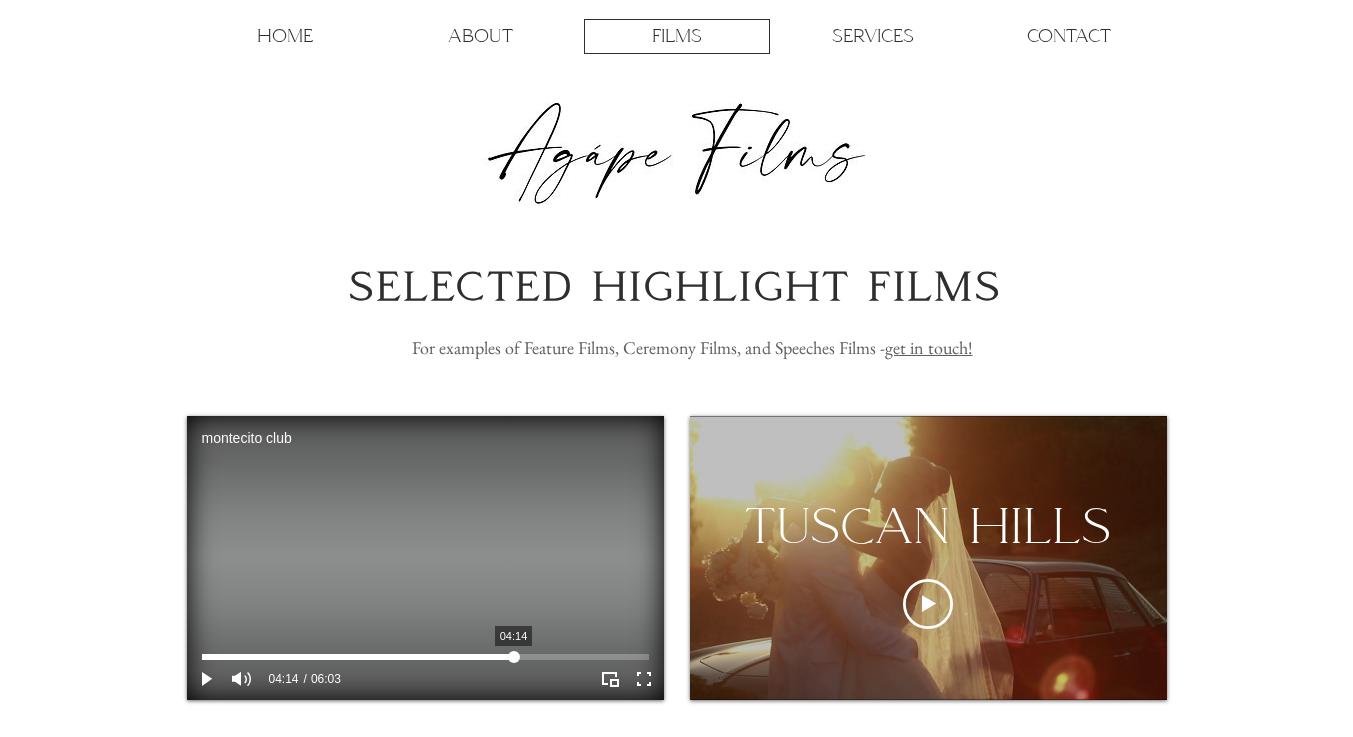 click at bounding box center (425, 657) 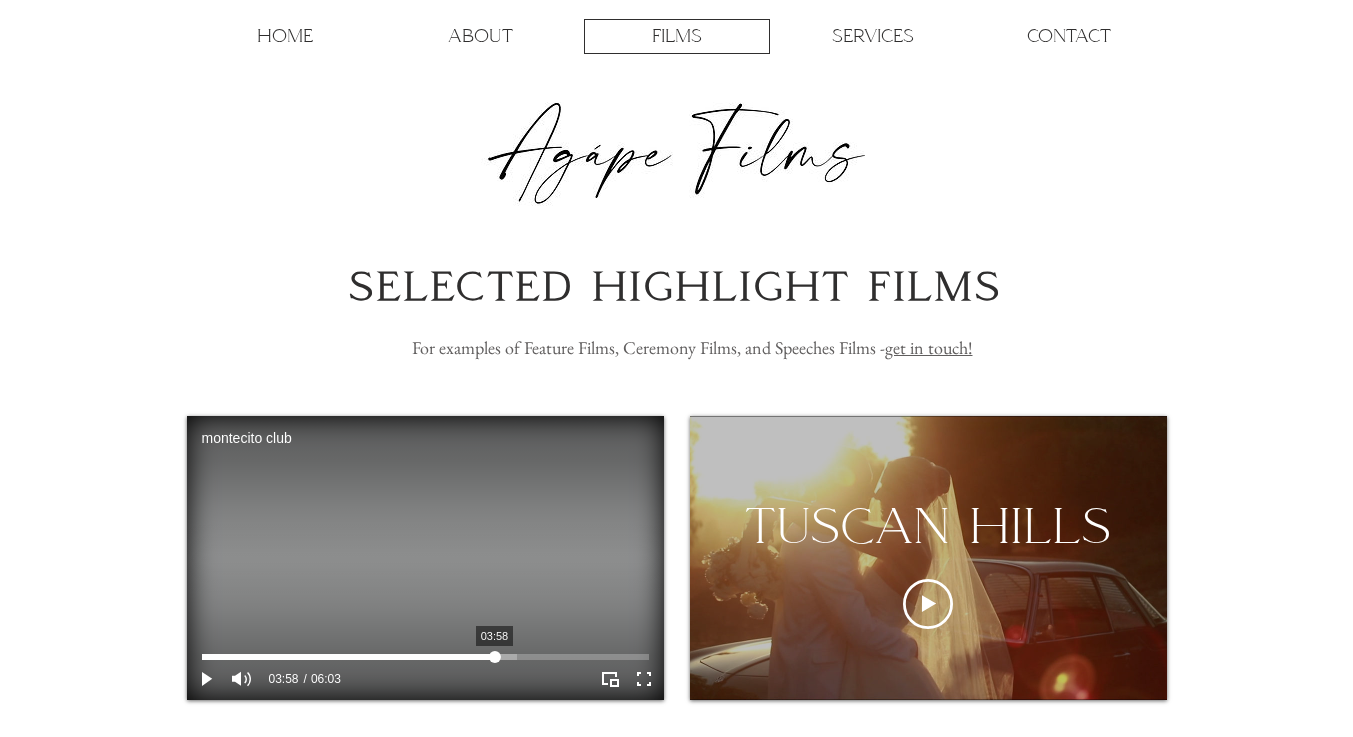 click at bounding box center (425, 657) 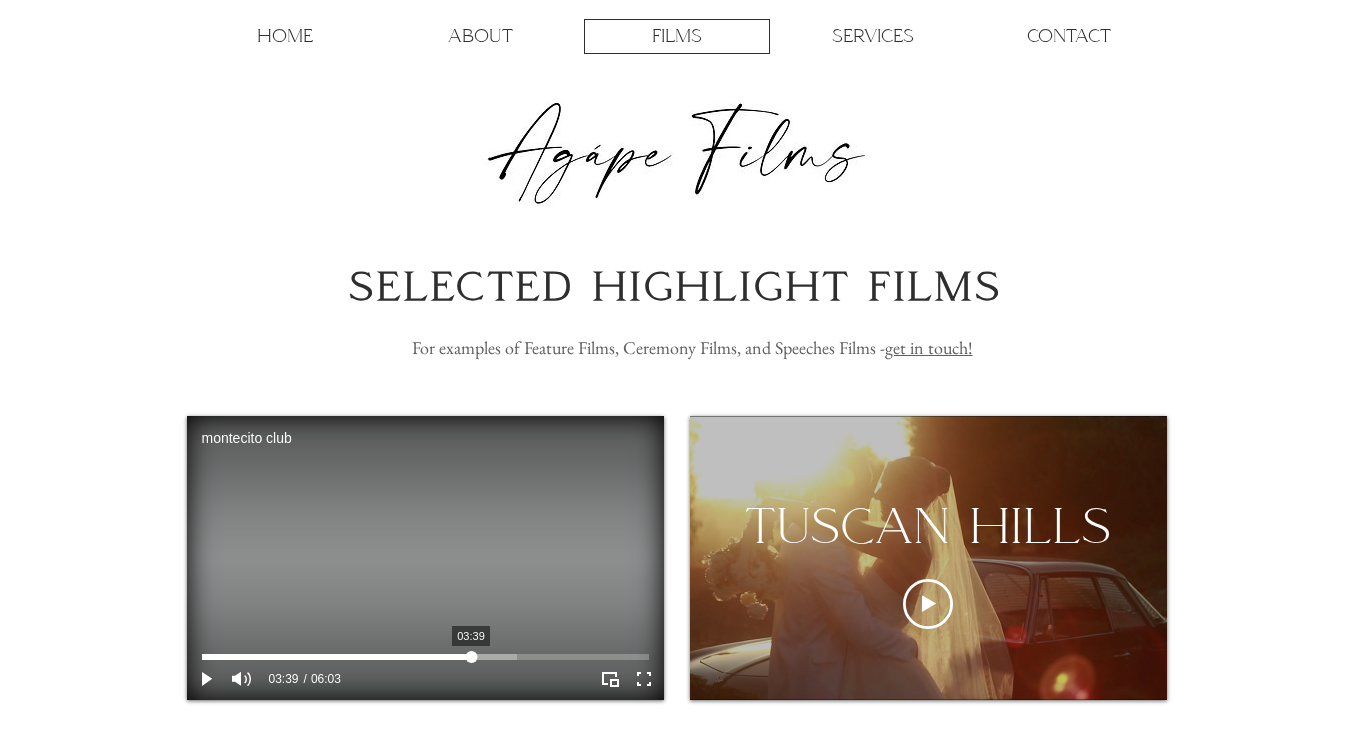 click at bounding box center (425, 657) 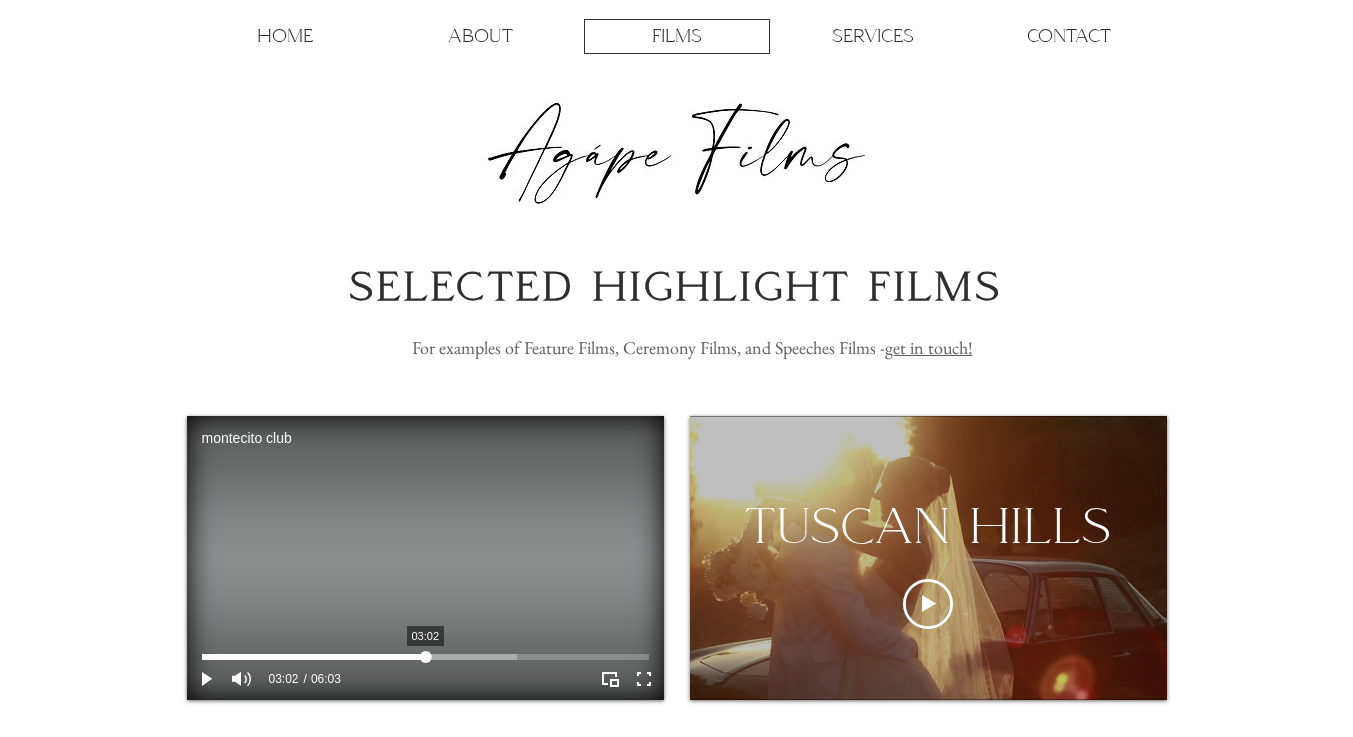 click at bounding box center (425, 657) 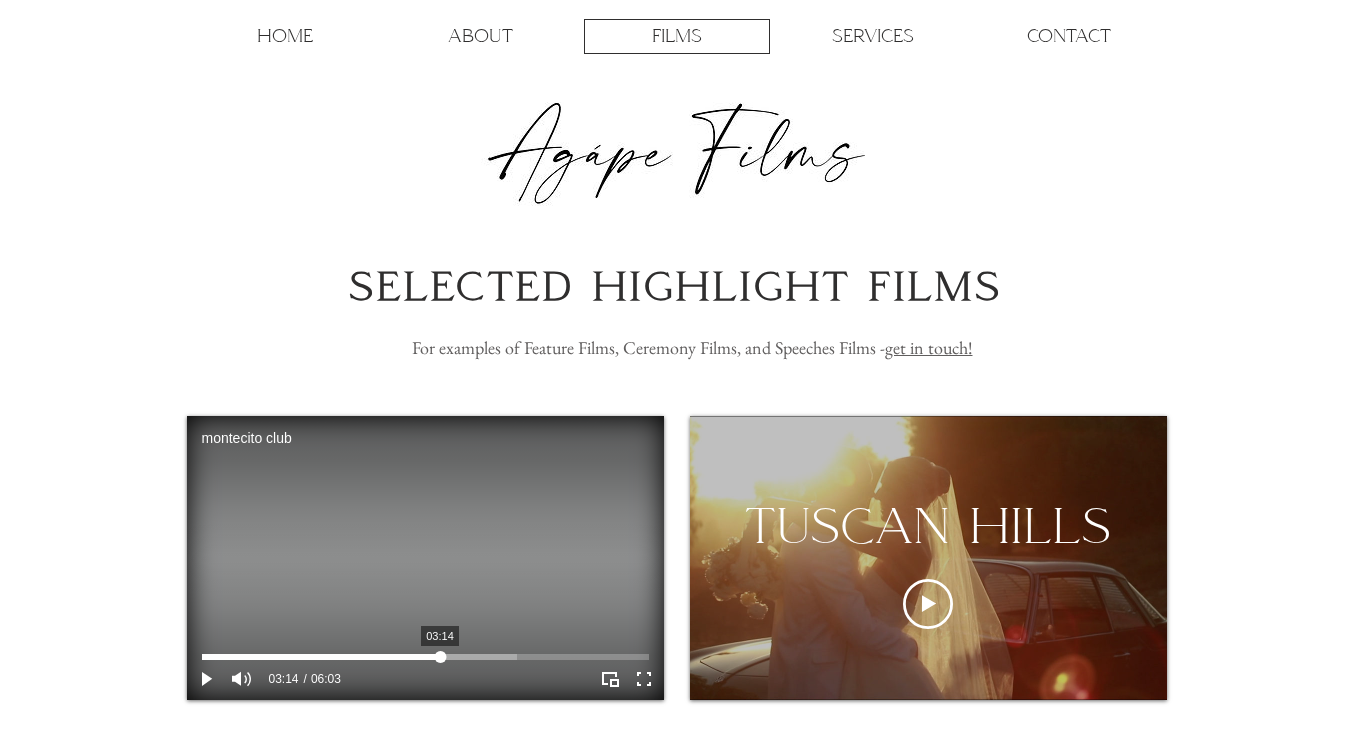 click at bounding box center (425, 657) 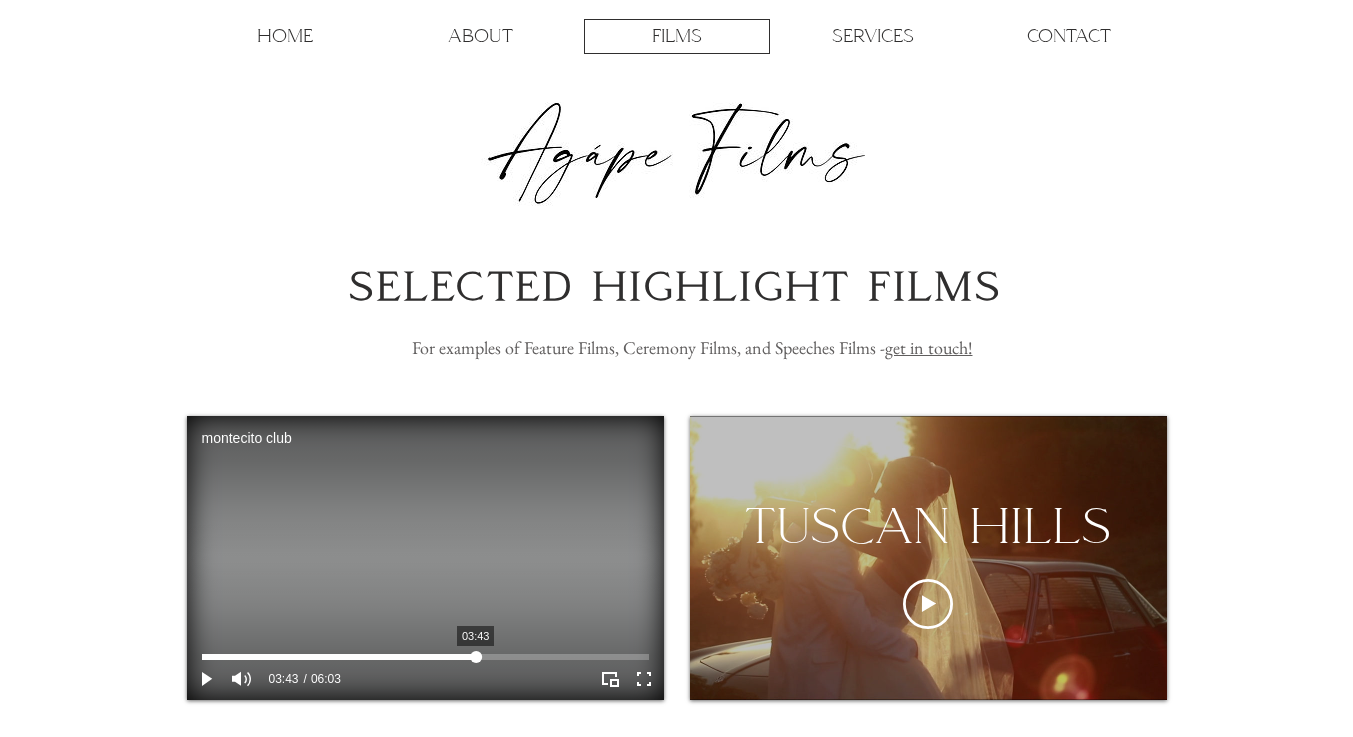 click at bounding box center (425, 657) 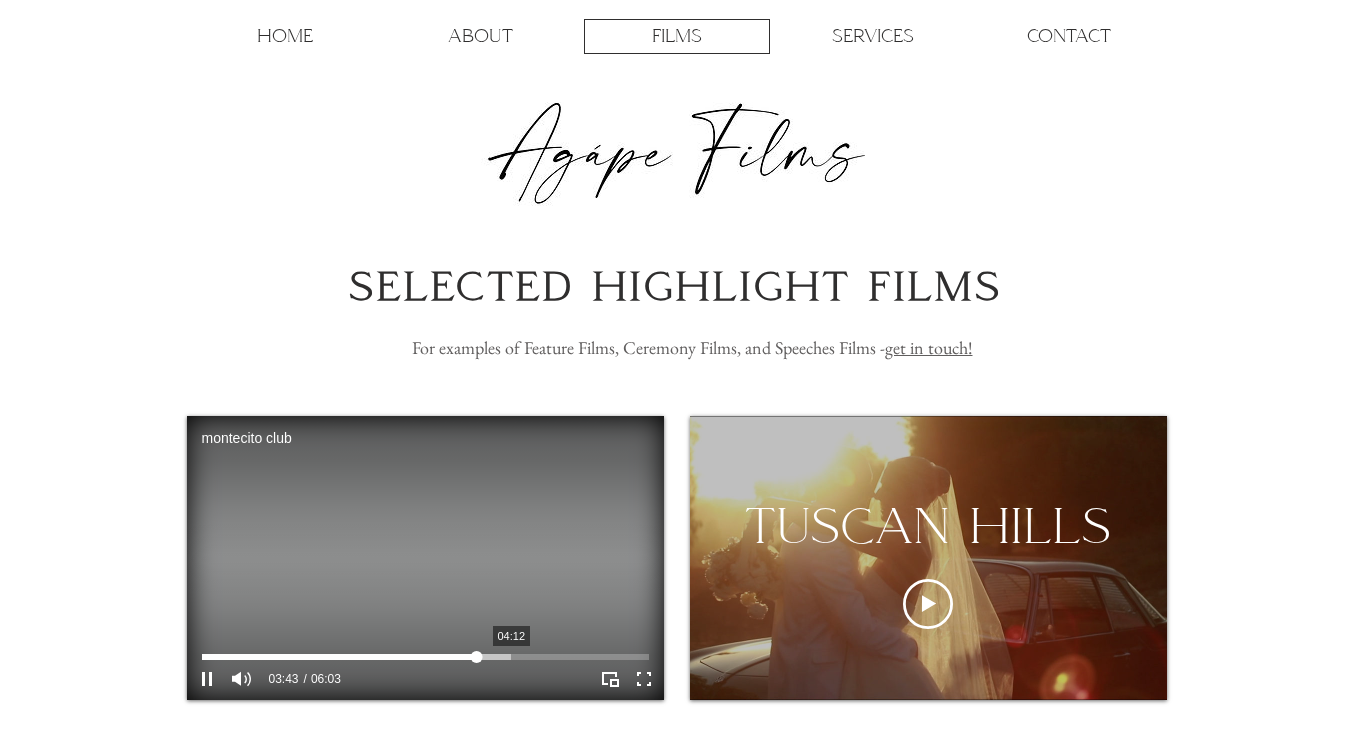 click at bounding box center [425, 657] 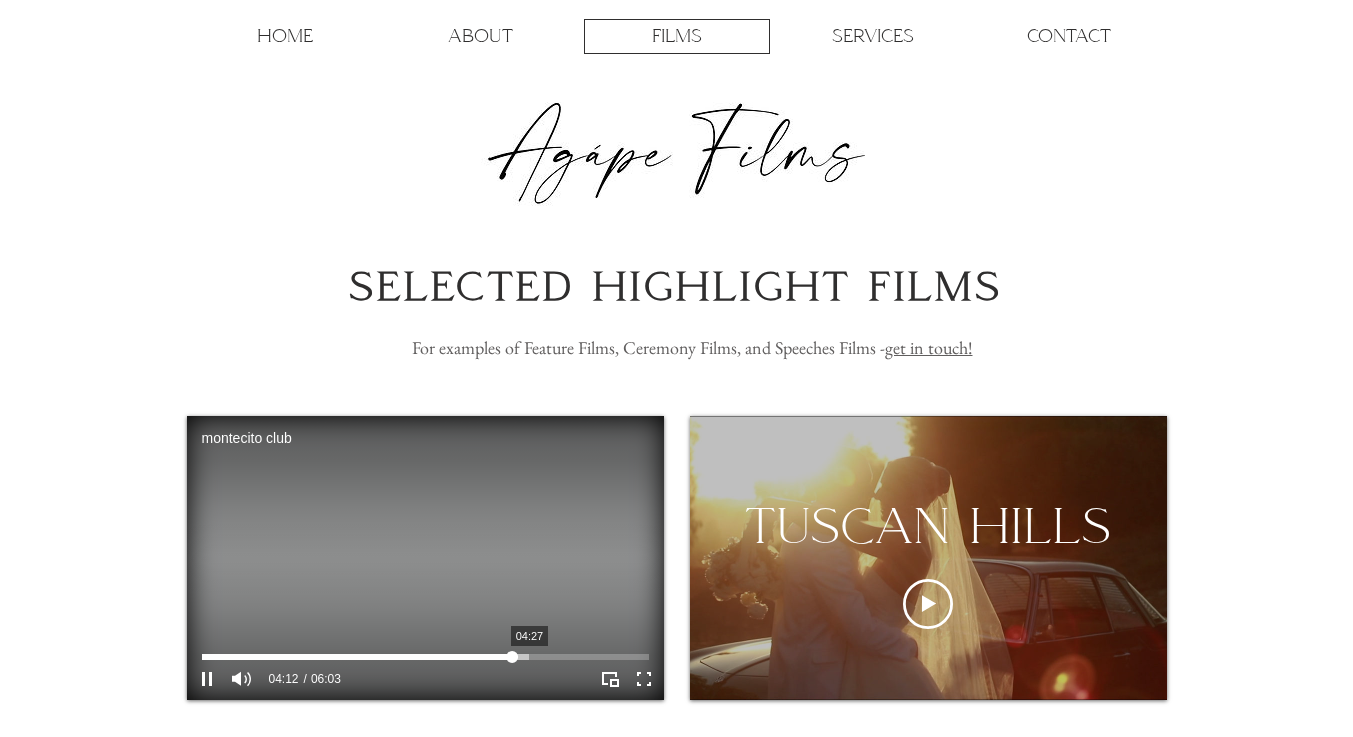 click at bounding box center (425, 657) 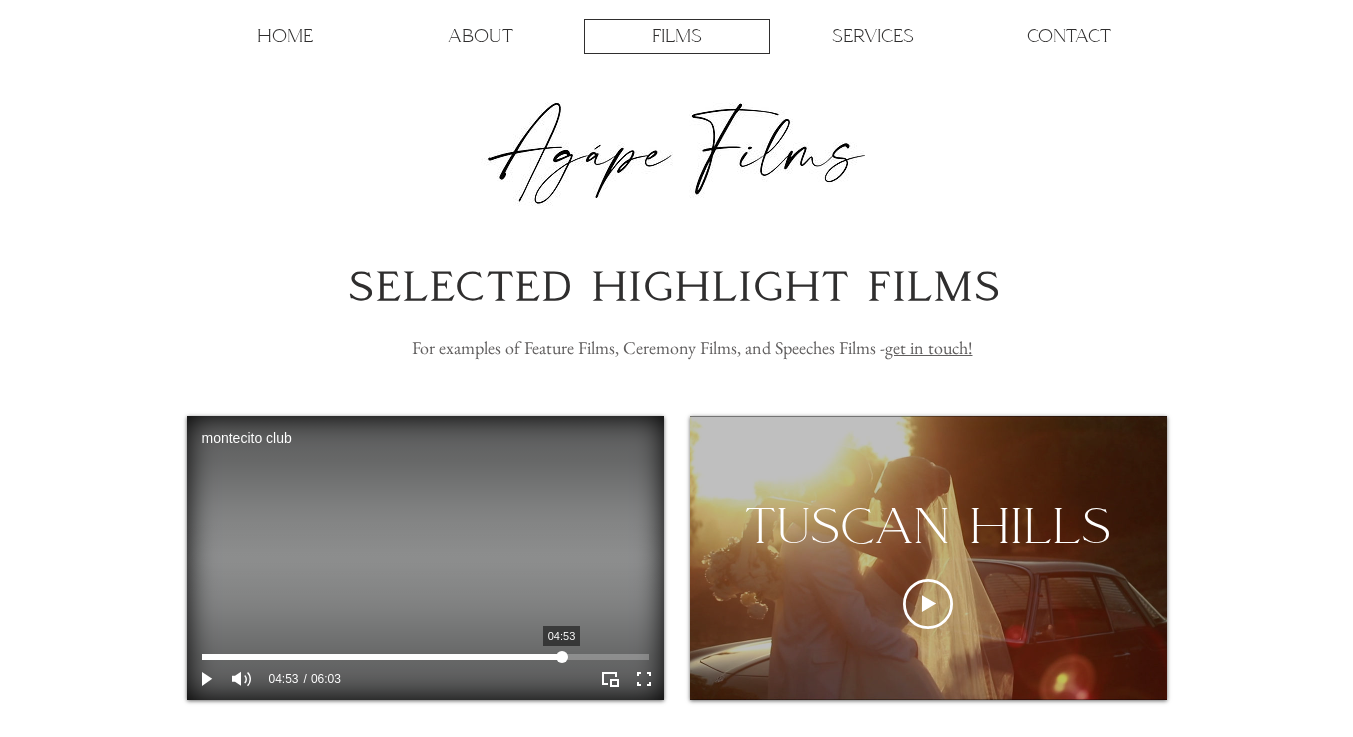 click at bounding box center [425, 657] 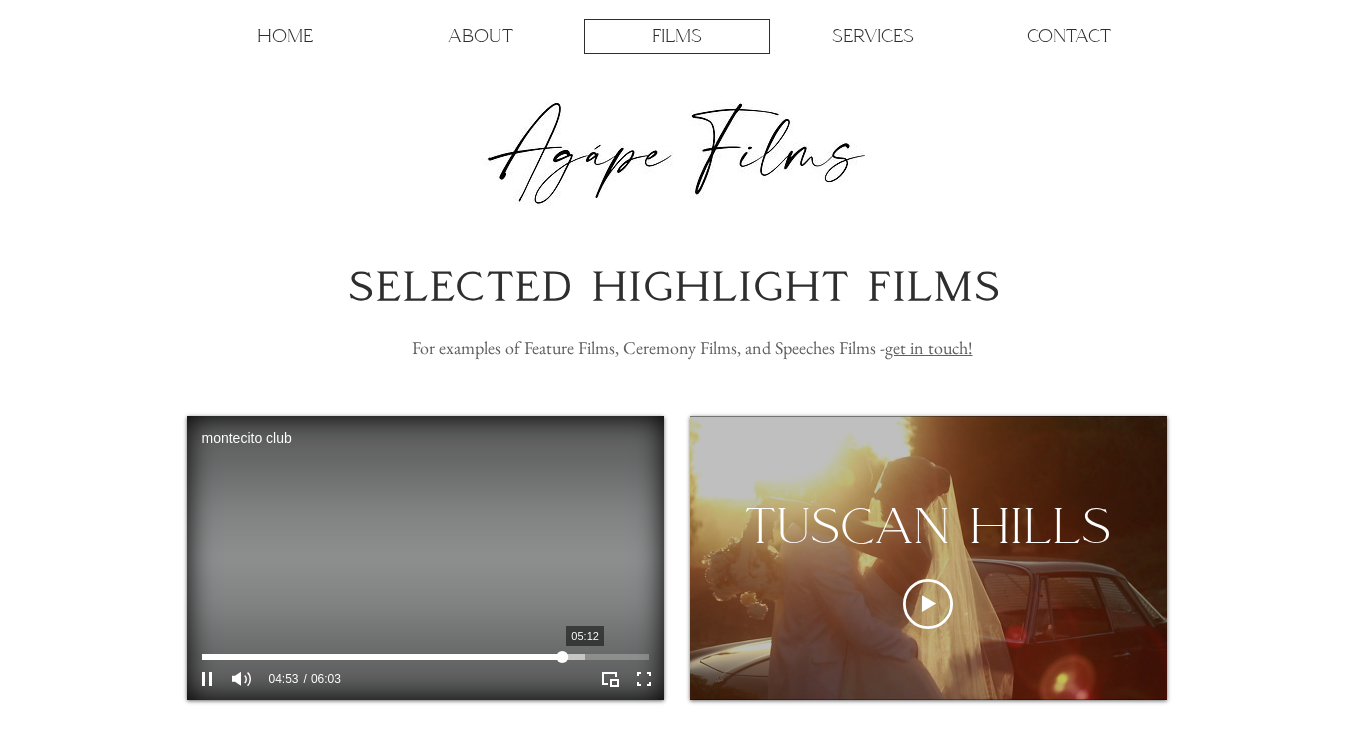 click at bounding box center [425, 657] 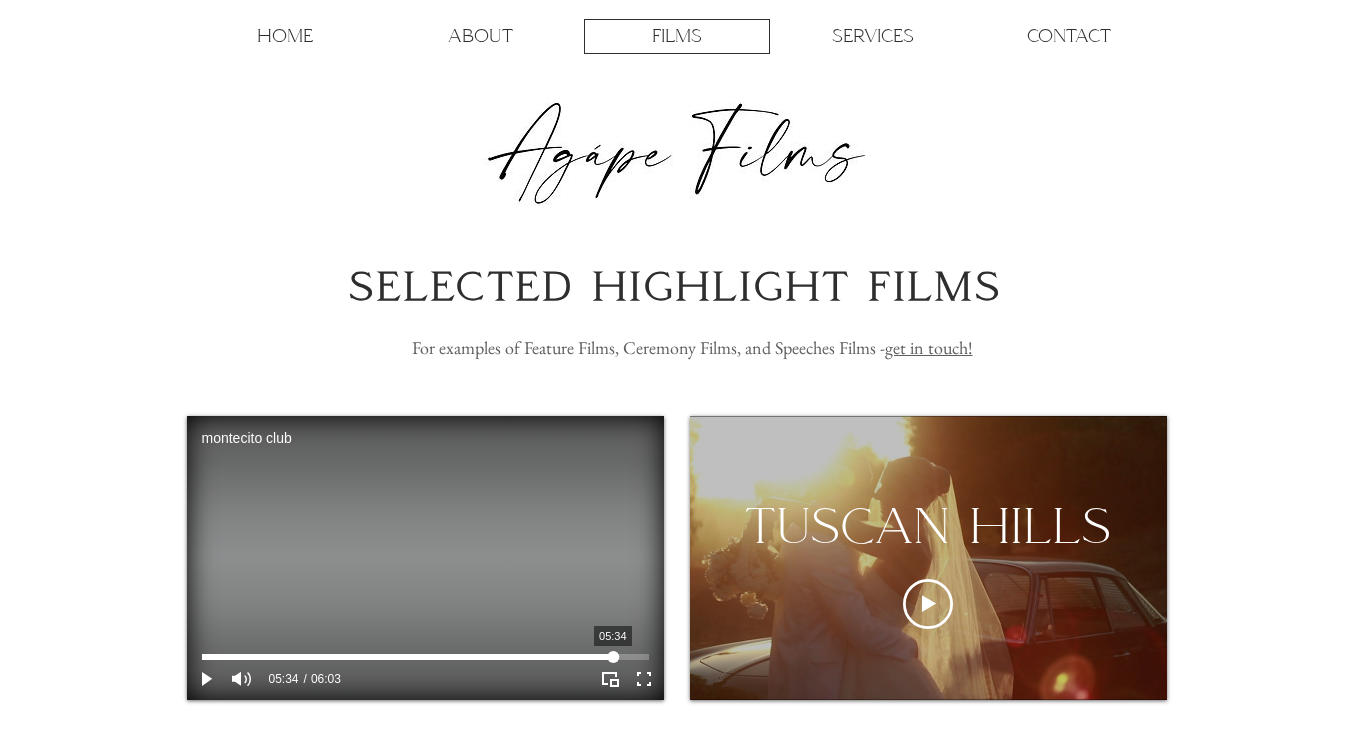 click at bounding box center (425, 657) 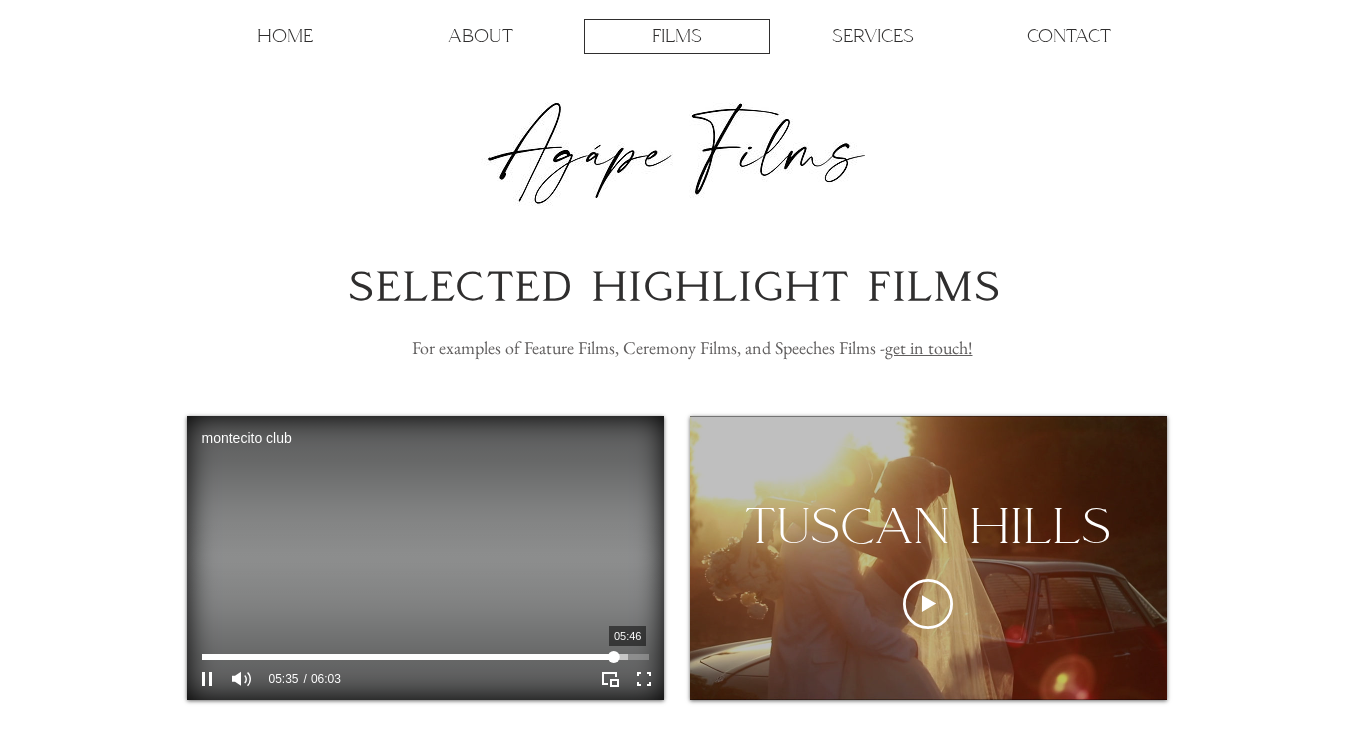 click at bounding box center (425, 657) 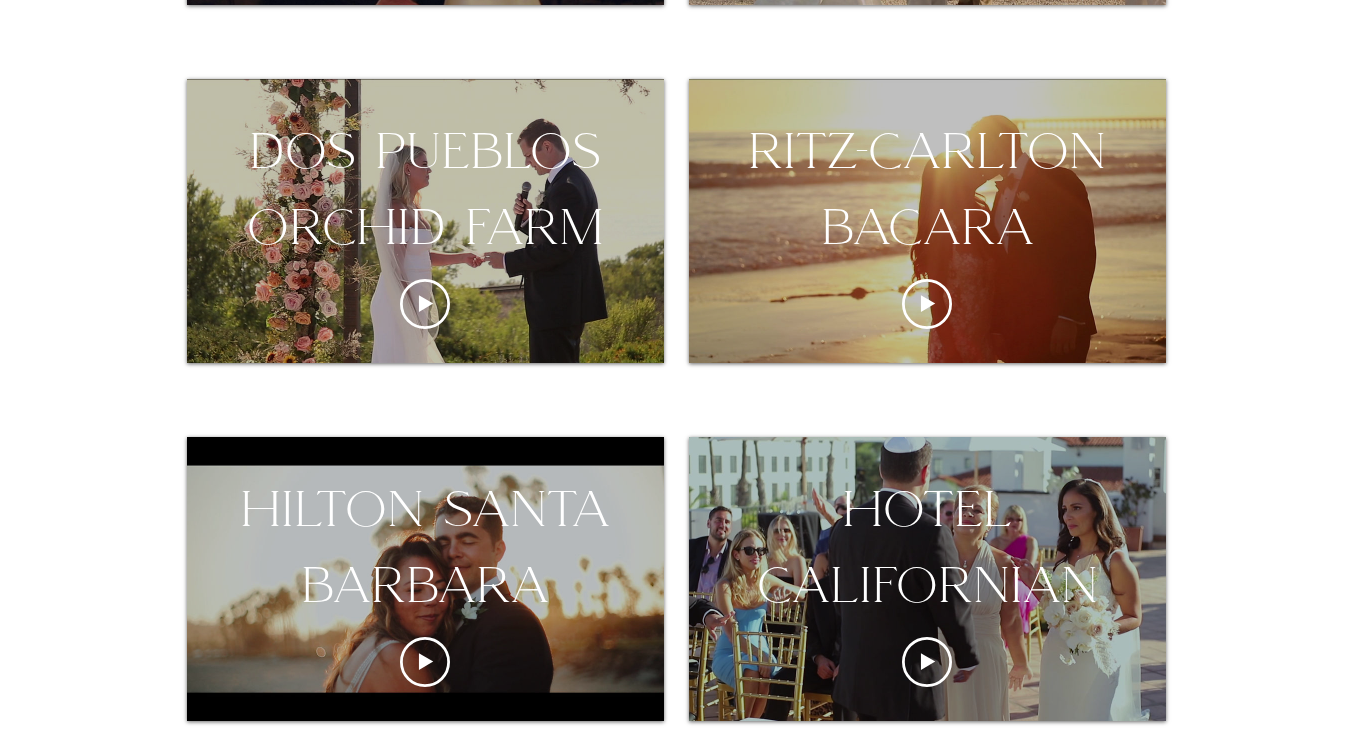 scroll, scrollTop: 1171, scrollLeft: 0, axis: vertical 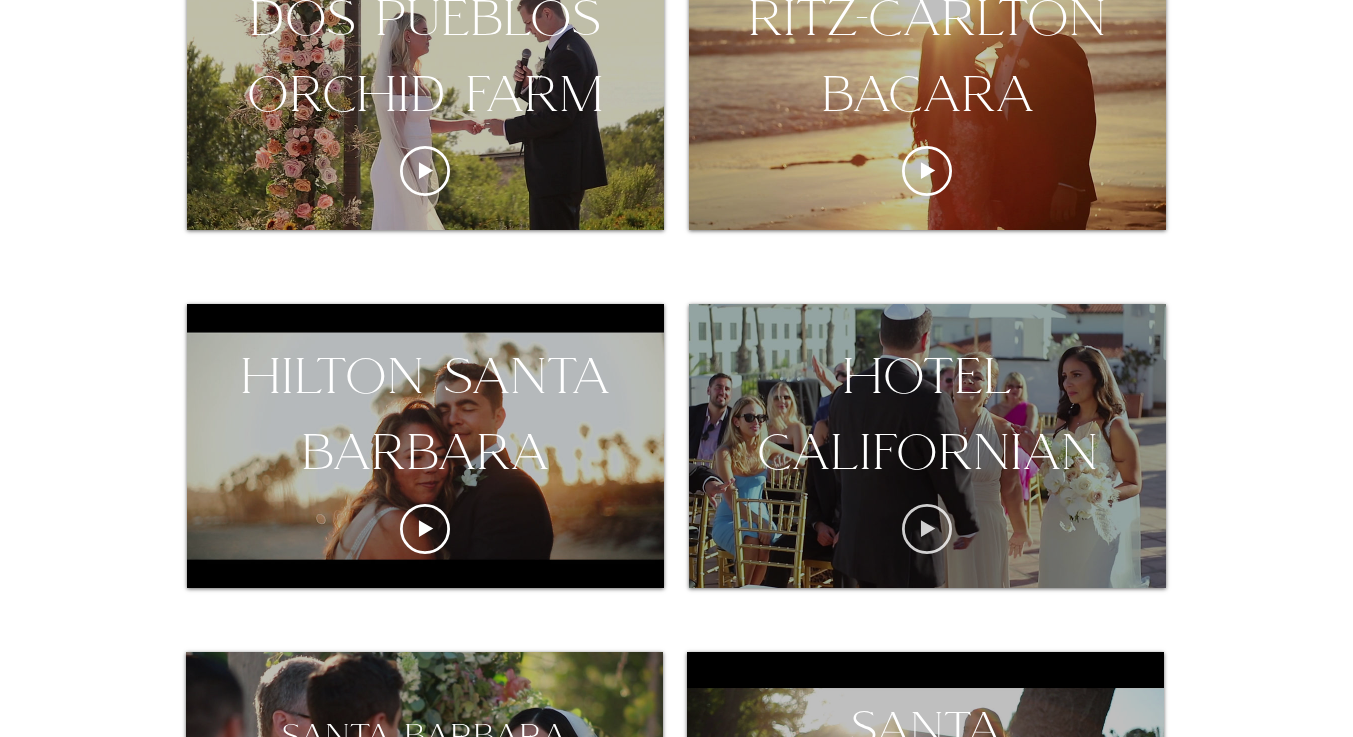 click 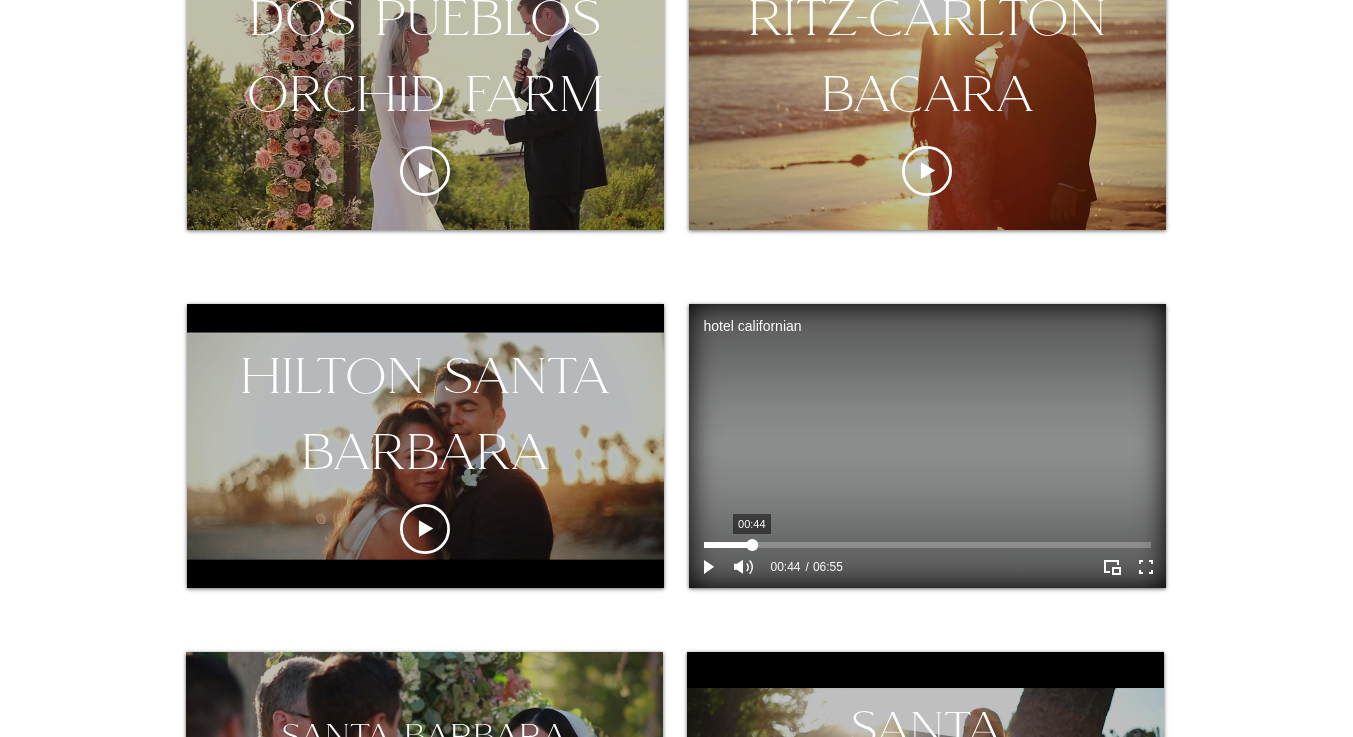 click at bounding box center [927, 545] 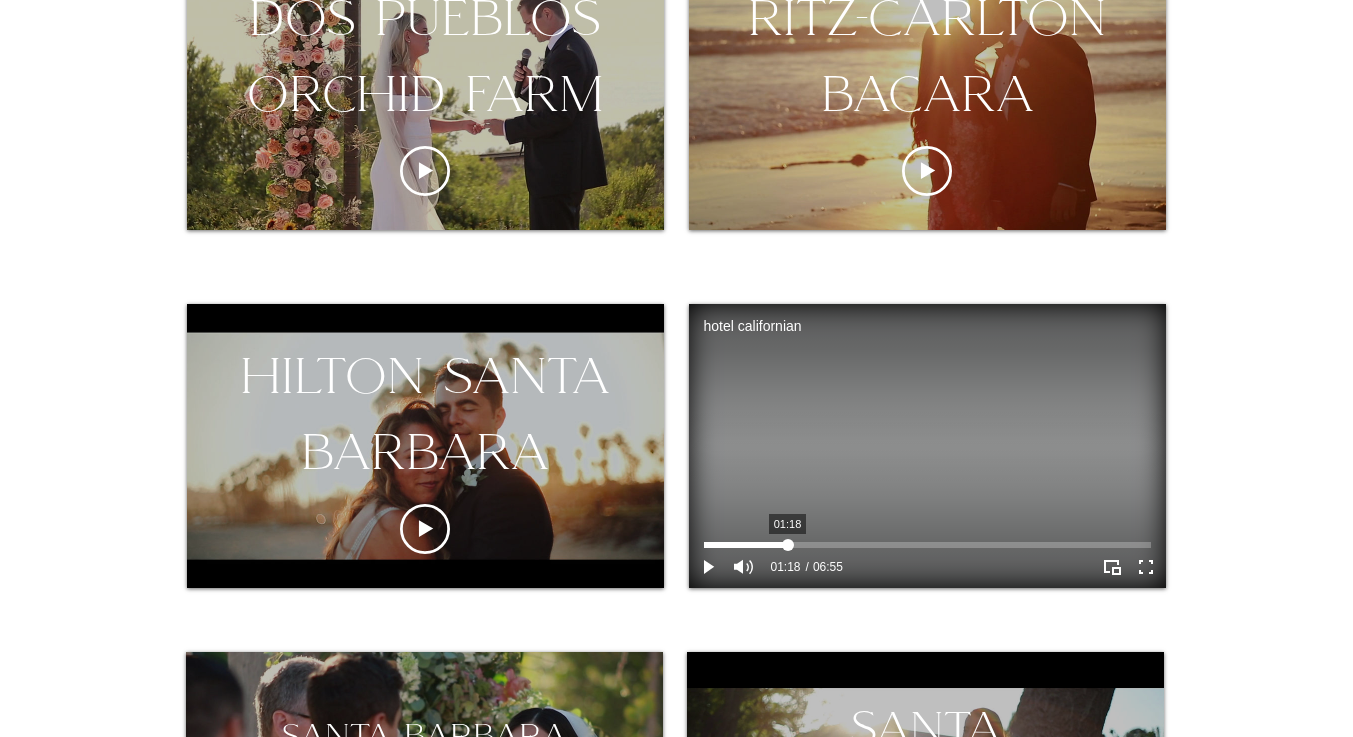 click at bounding box center (927, 545) 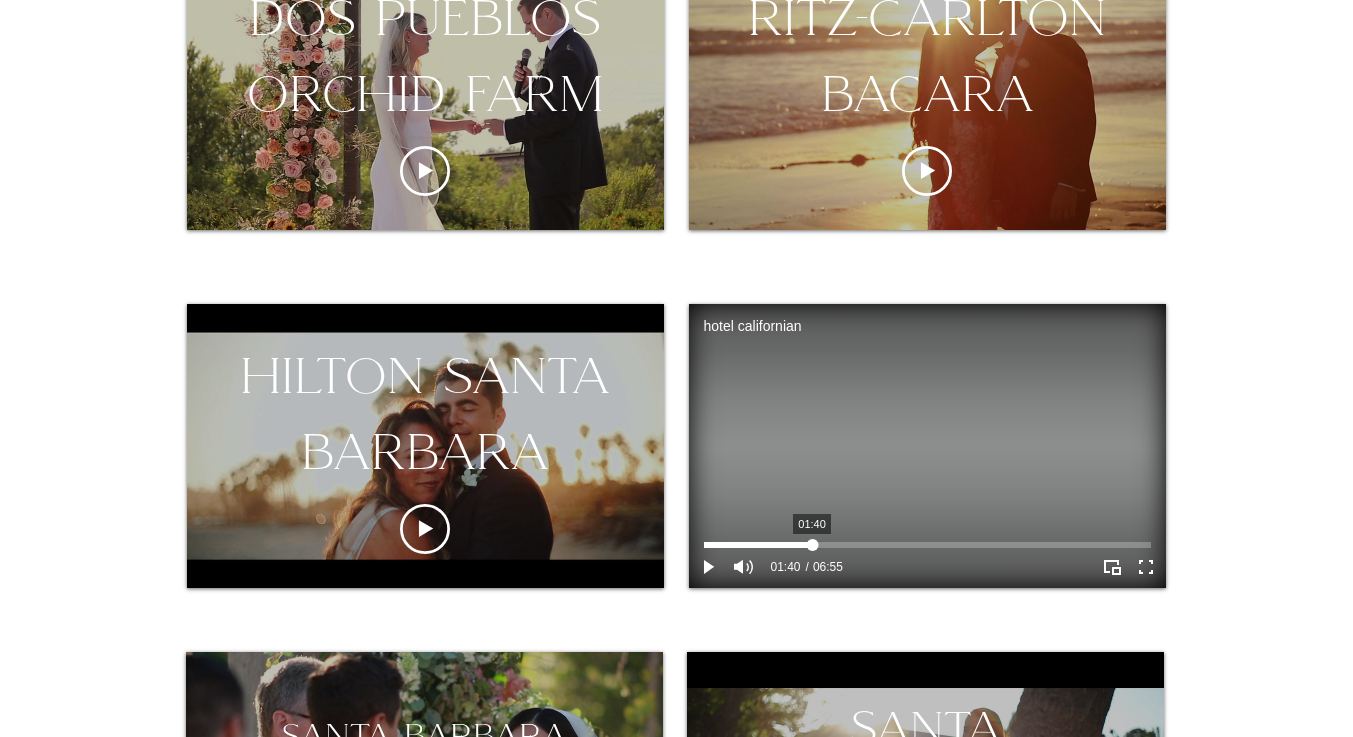 click at bounding box center [927, 545] 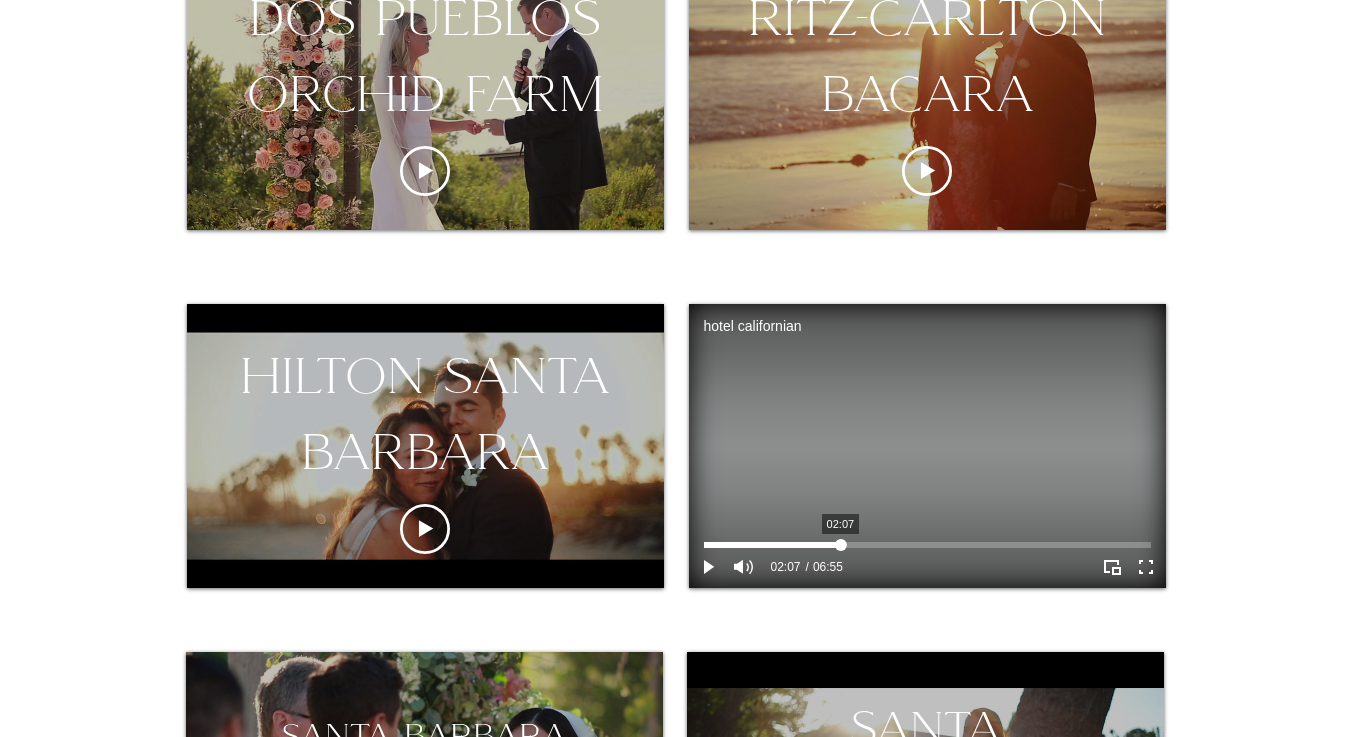 click at bounding box center (927, 545) 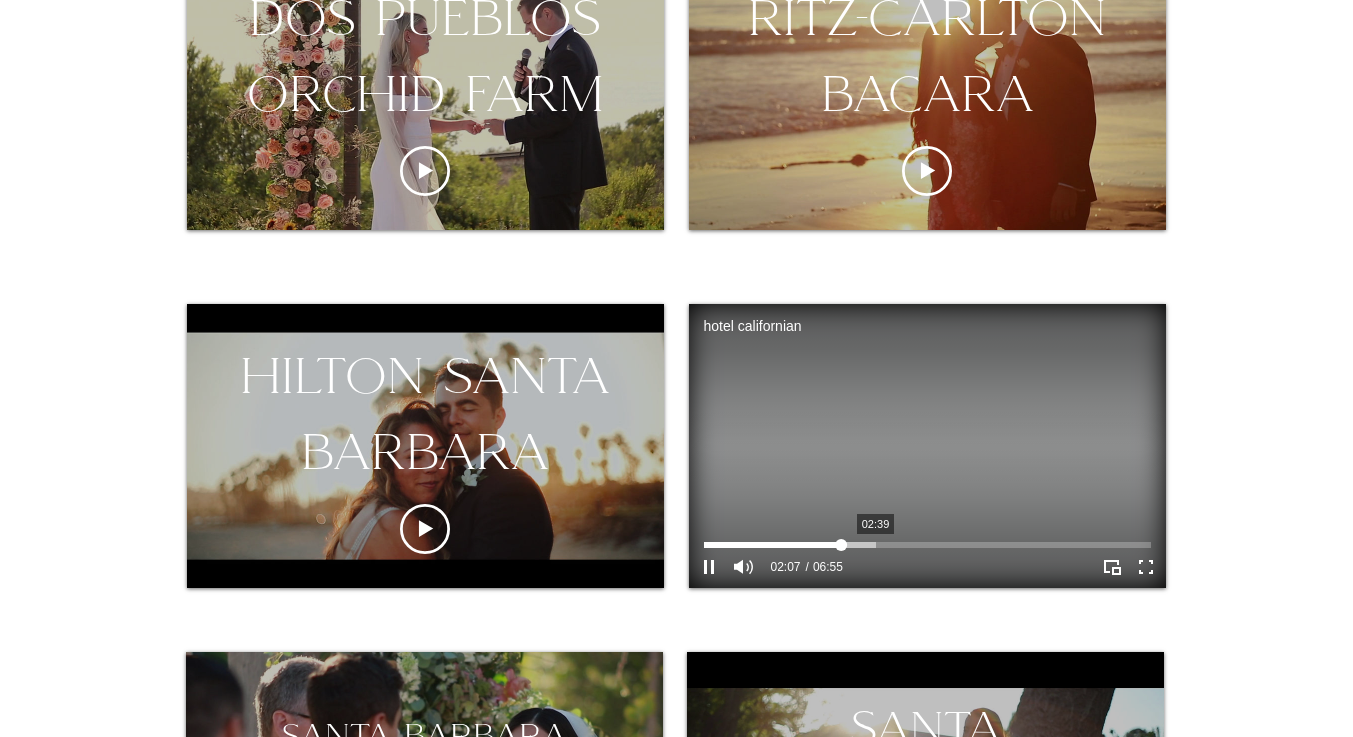 click at bounding box center (927, 545) 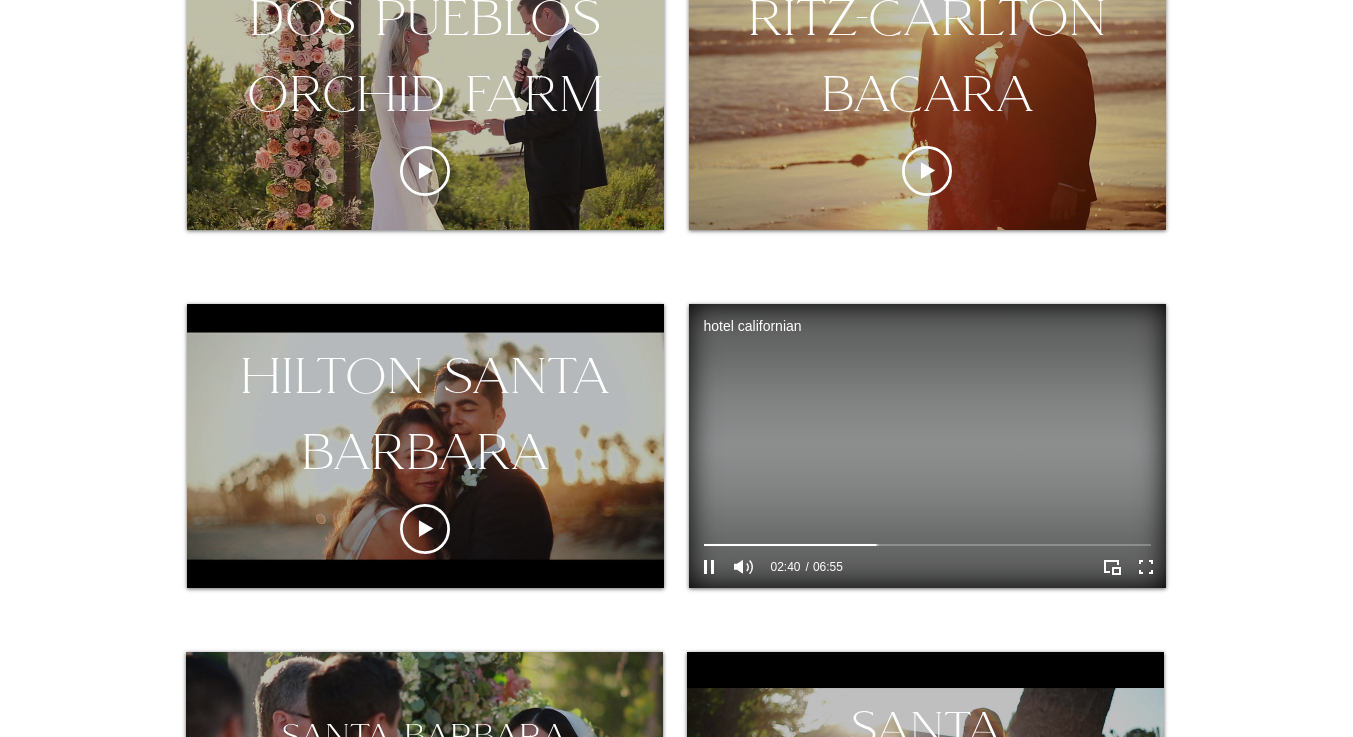 click at bounding box center [927, 446] 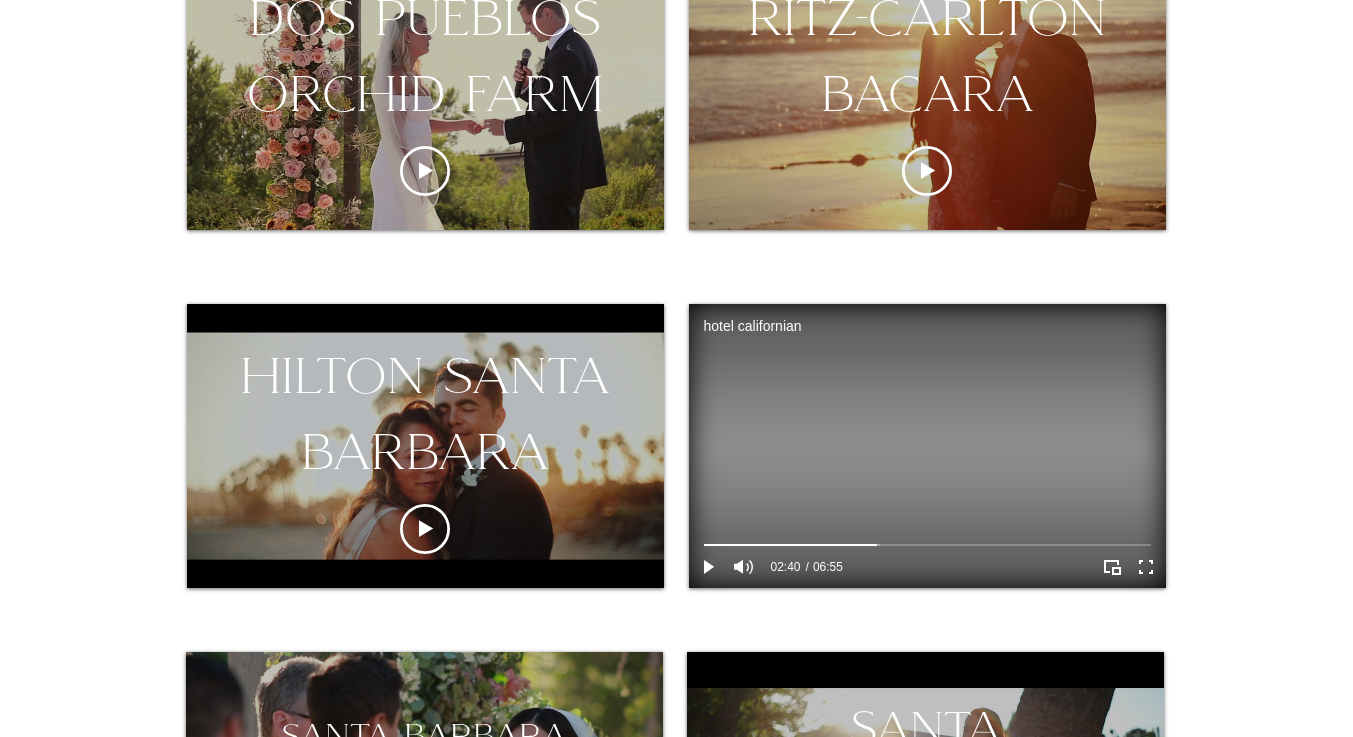 click at bounding box center (927, 446) 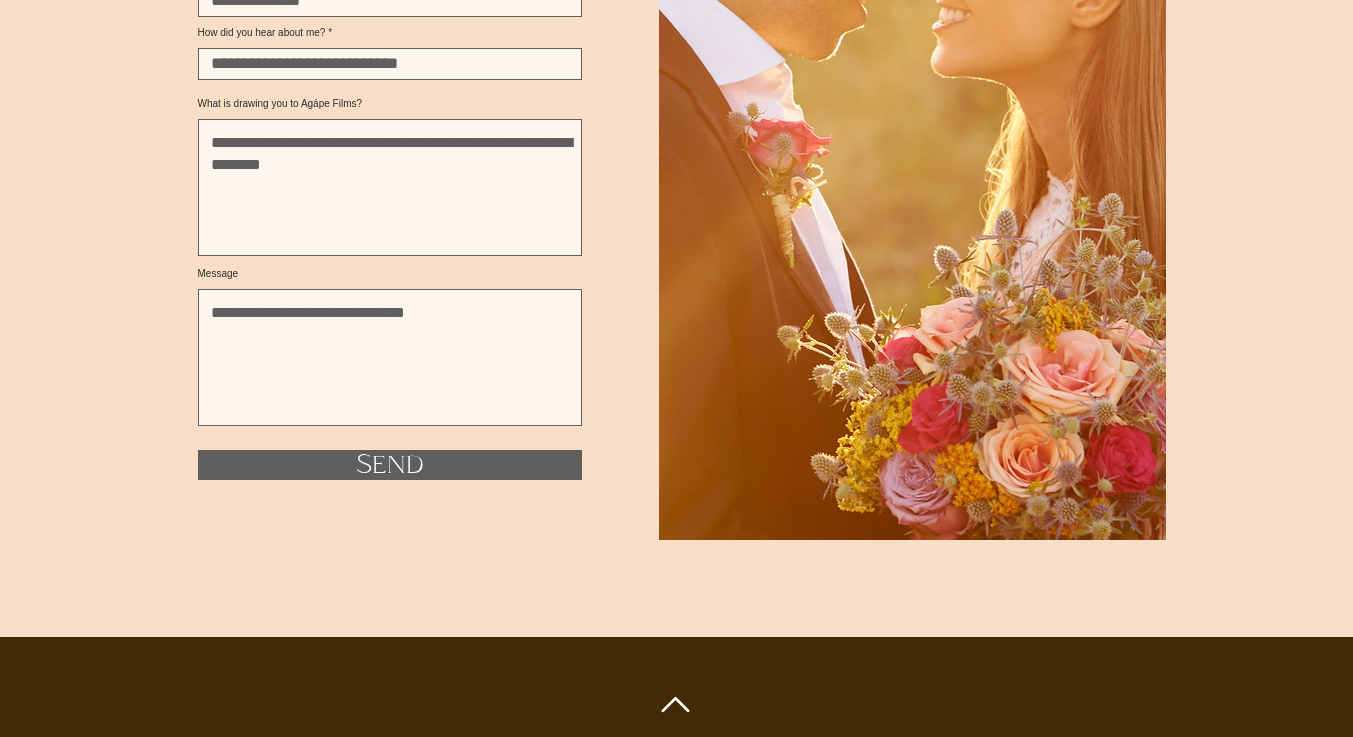 scroll, scrollTop: 3081, scrollLeft: 0, axis: vertical 